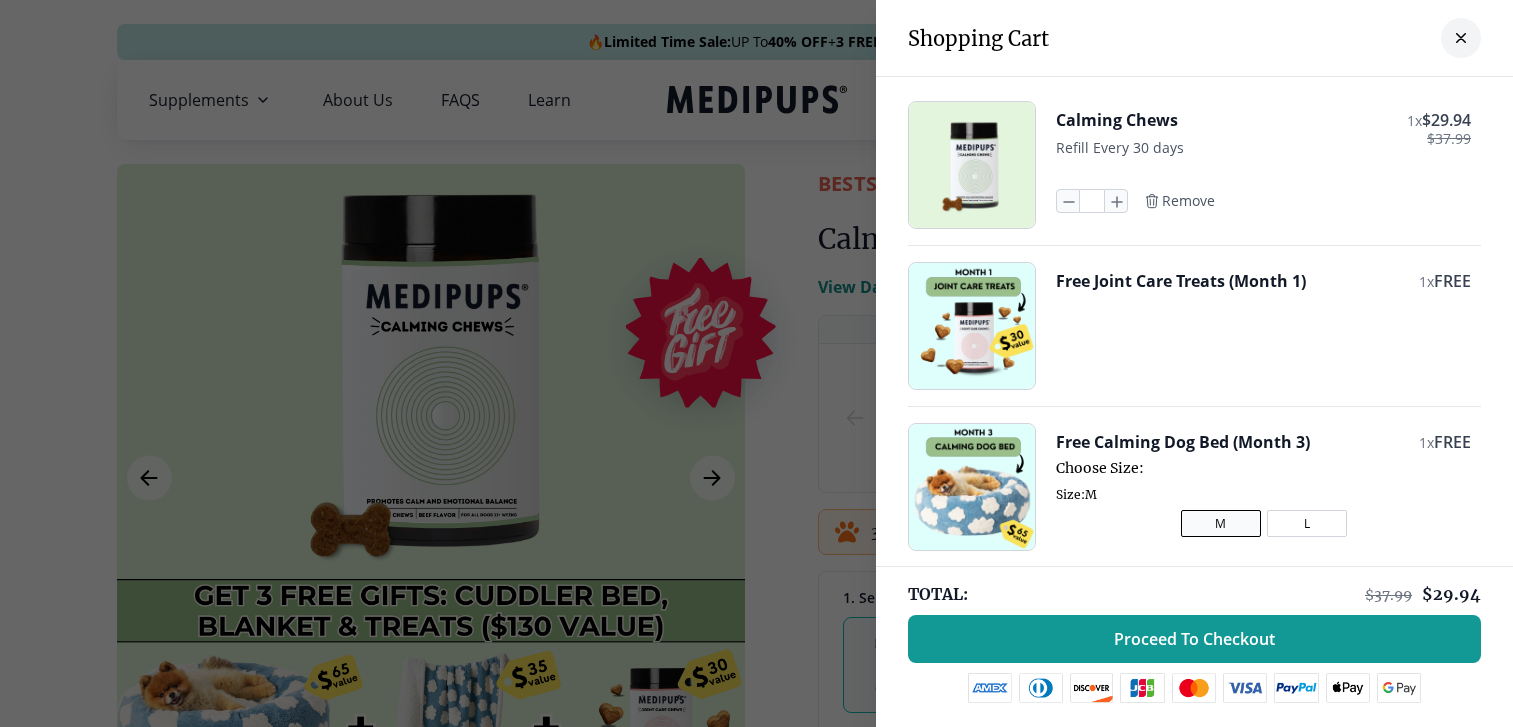 scroll, scrollTop: 900, scrollLeft: 0, axis: vertical 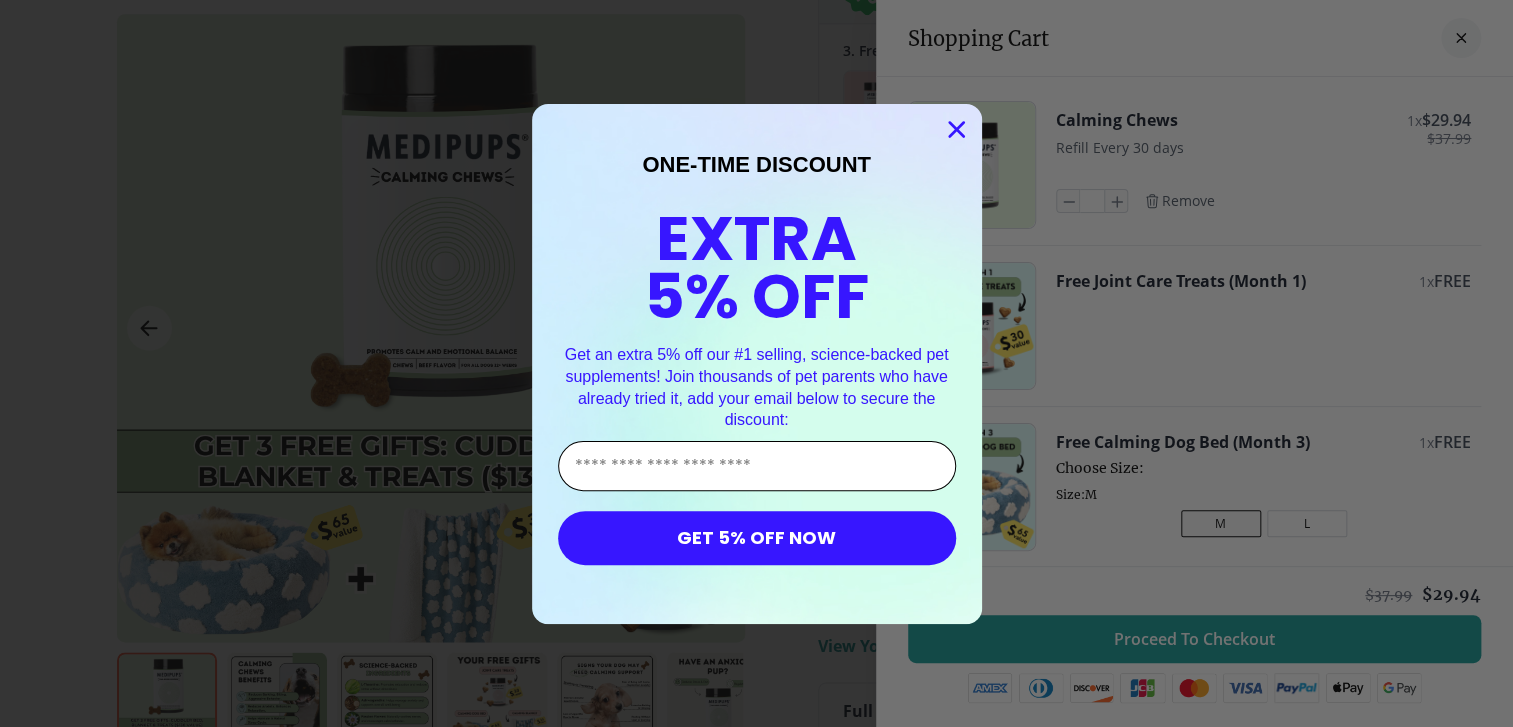 click on "Enter Your Email Address" at bounding box center (757, 466) 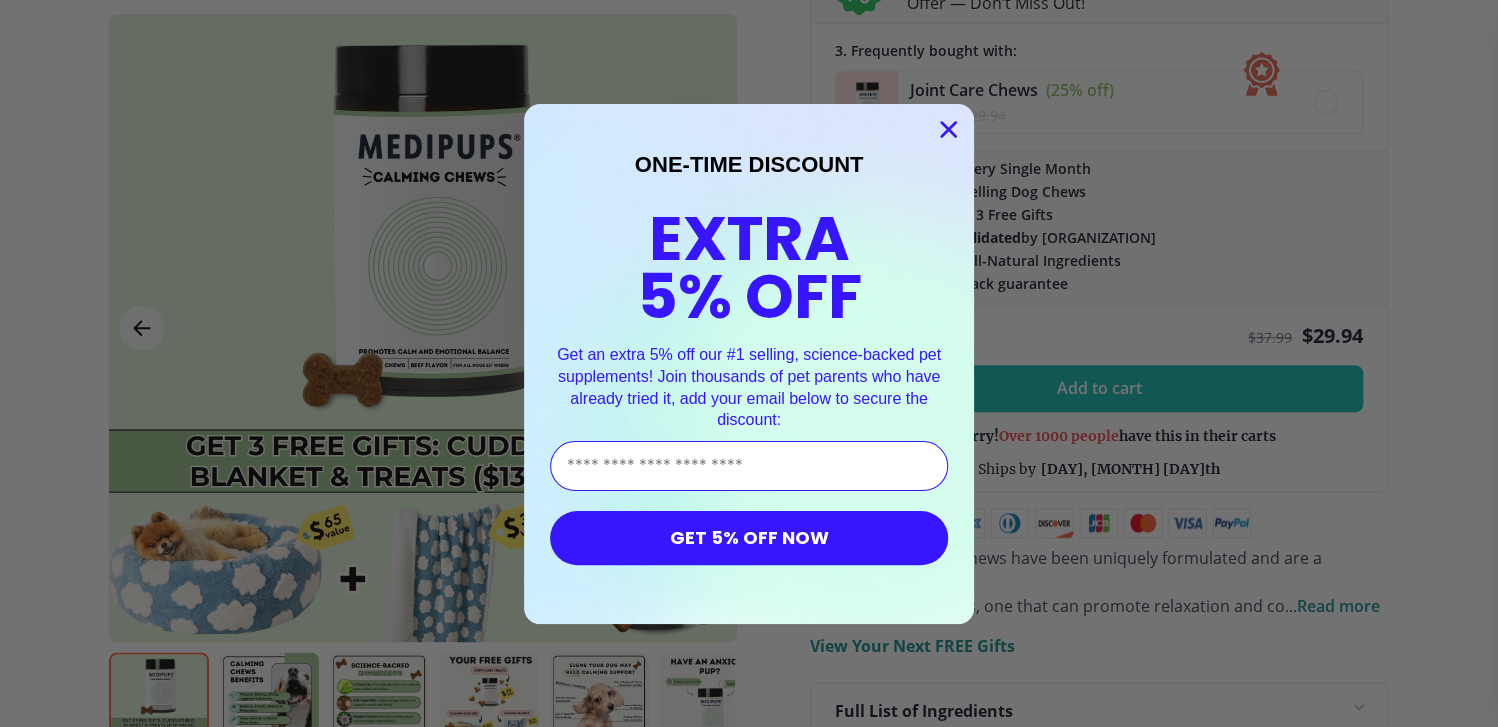 type on "**********" 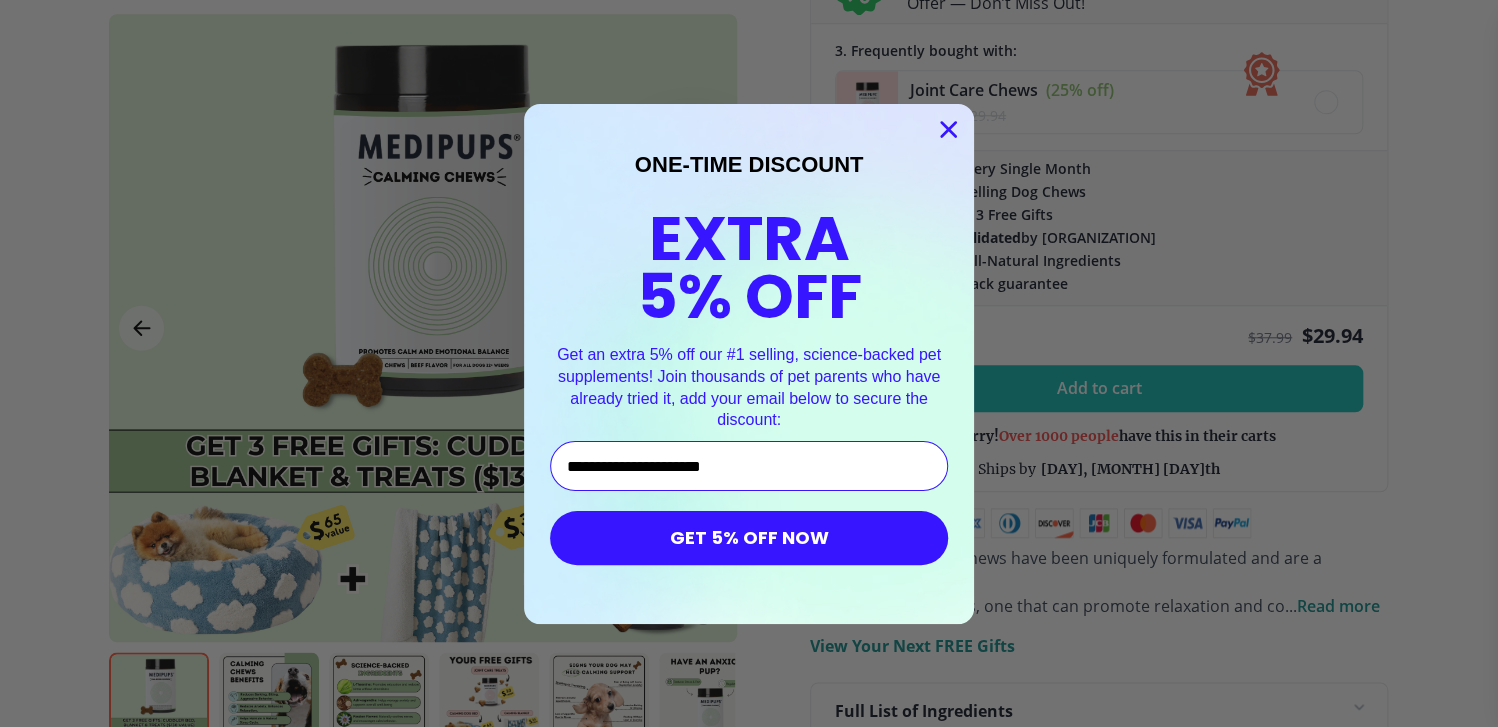 click on "GET 5% OFF NOW" at bounding box center [749, 538] 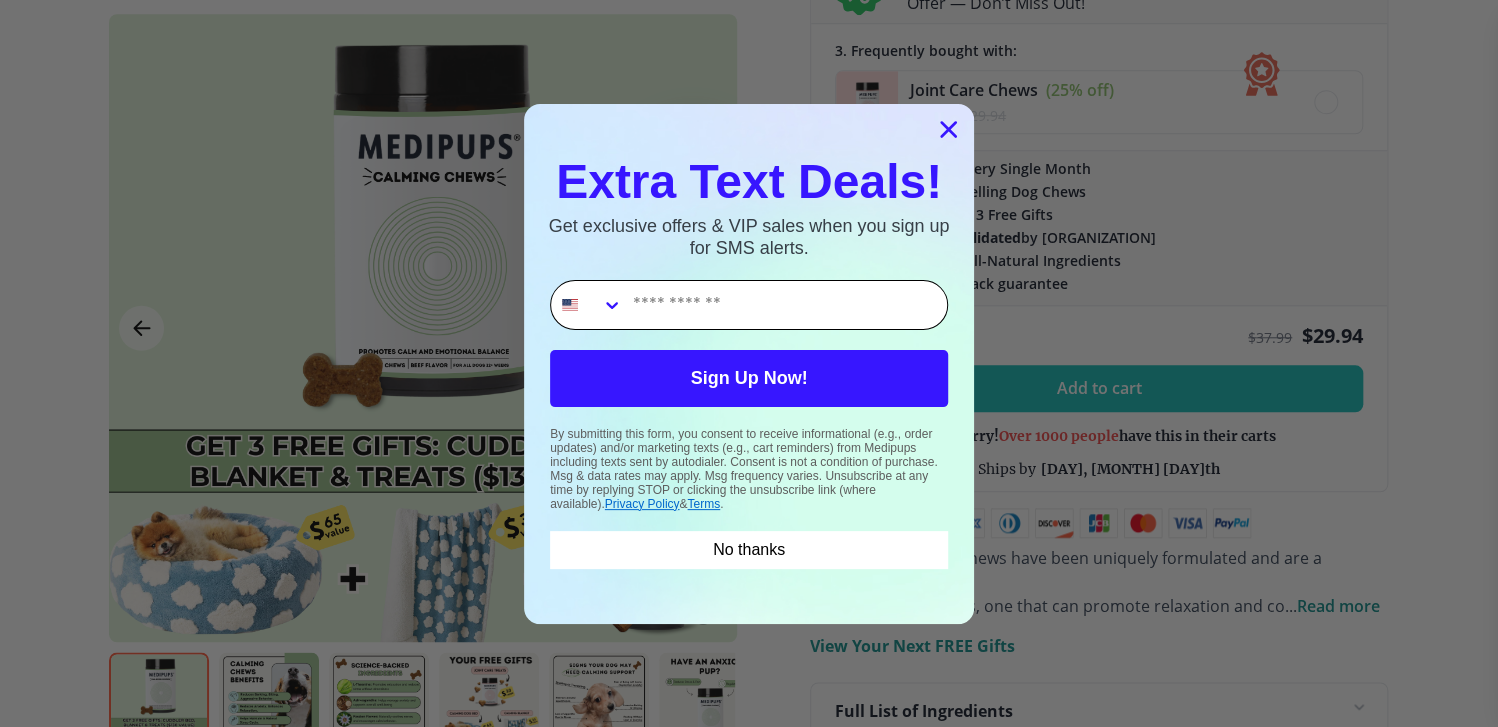 click on "Phone Number" at bounding box center [785, 305] 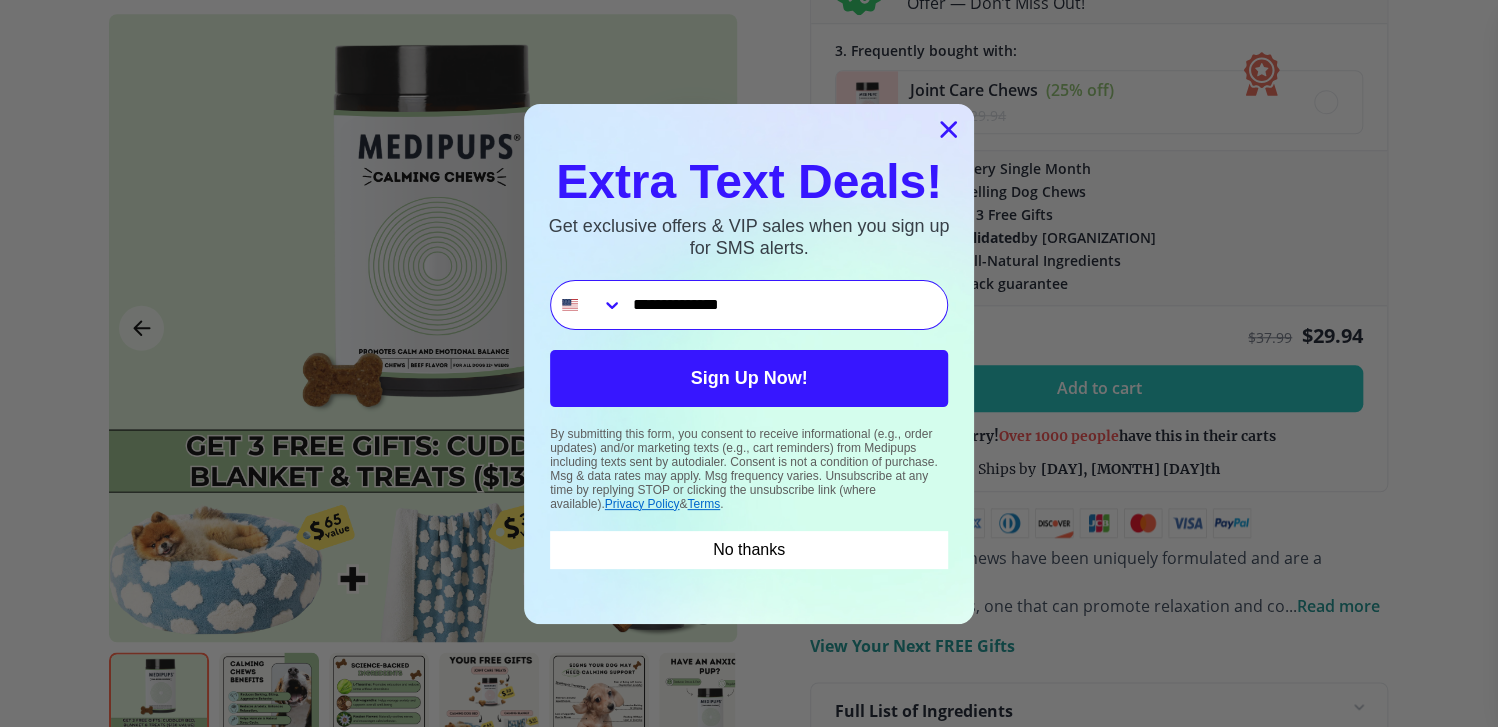 click on "Sign Up Now!" at bounding box center [749, 378] 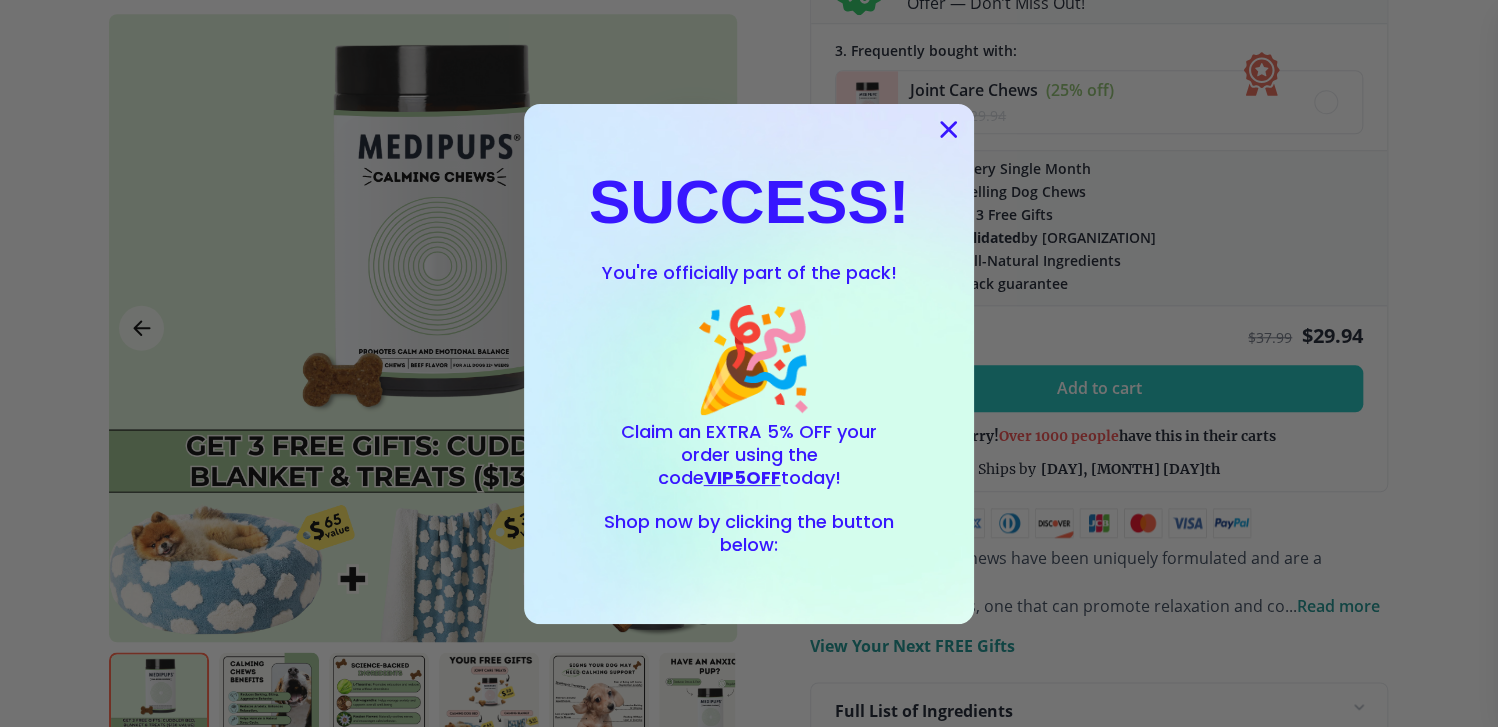 click 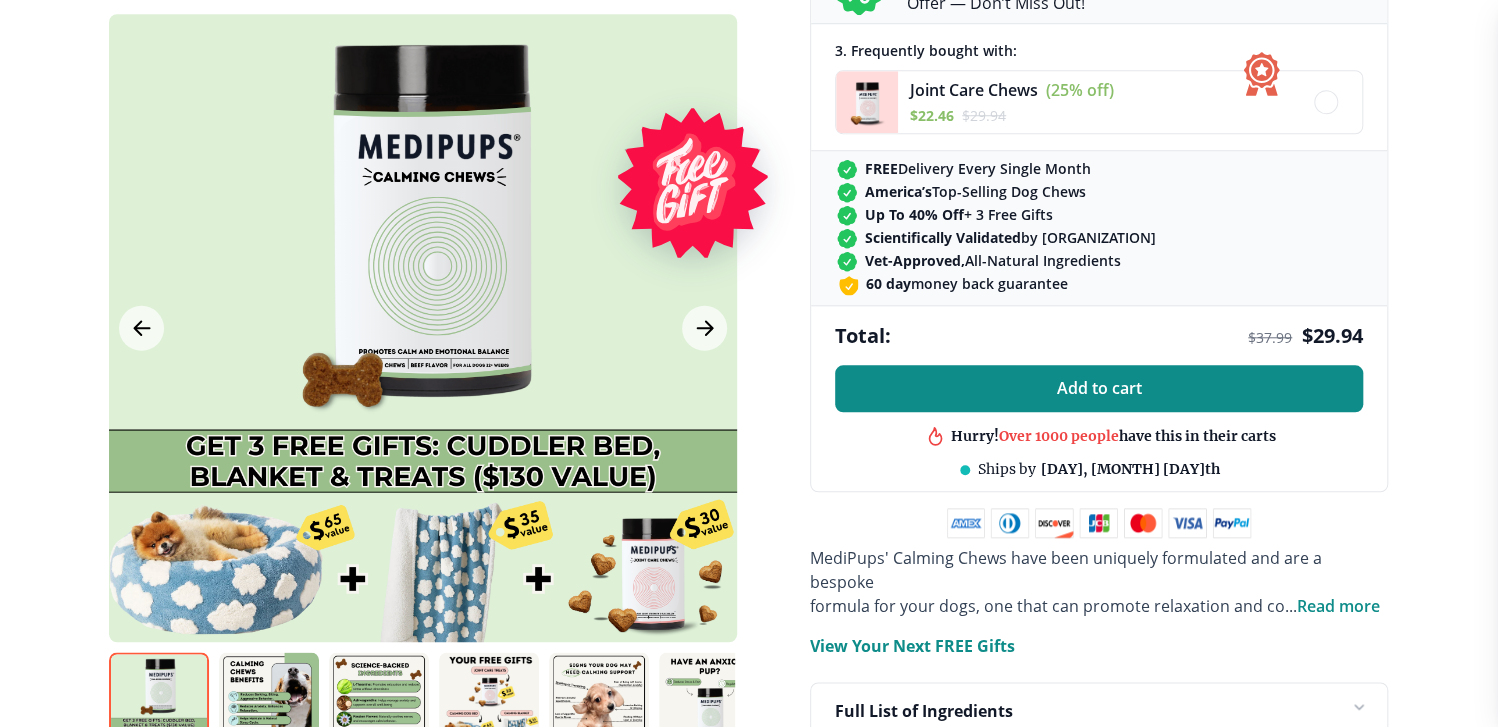 click on "Add to cart" at bounding box center [1099, 388] 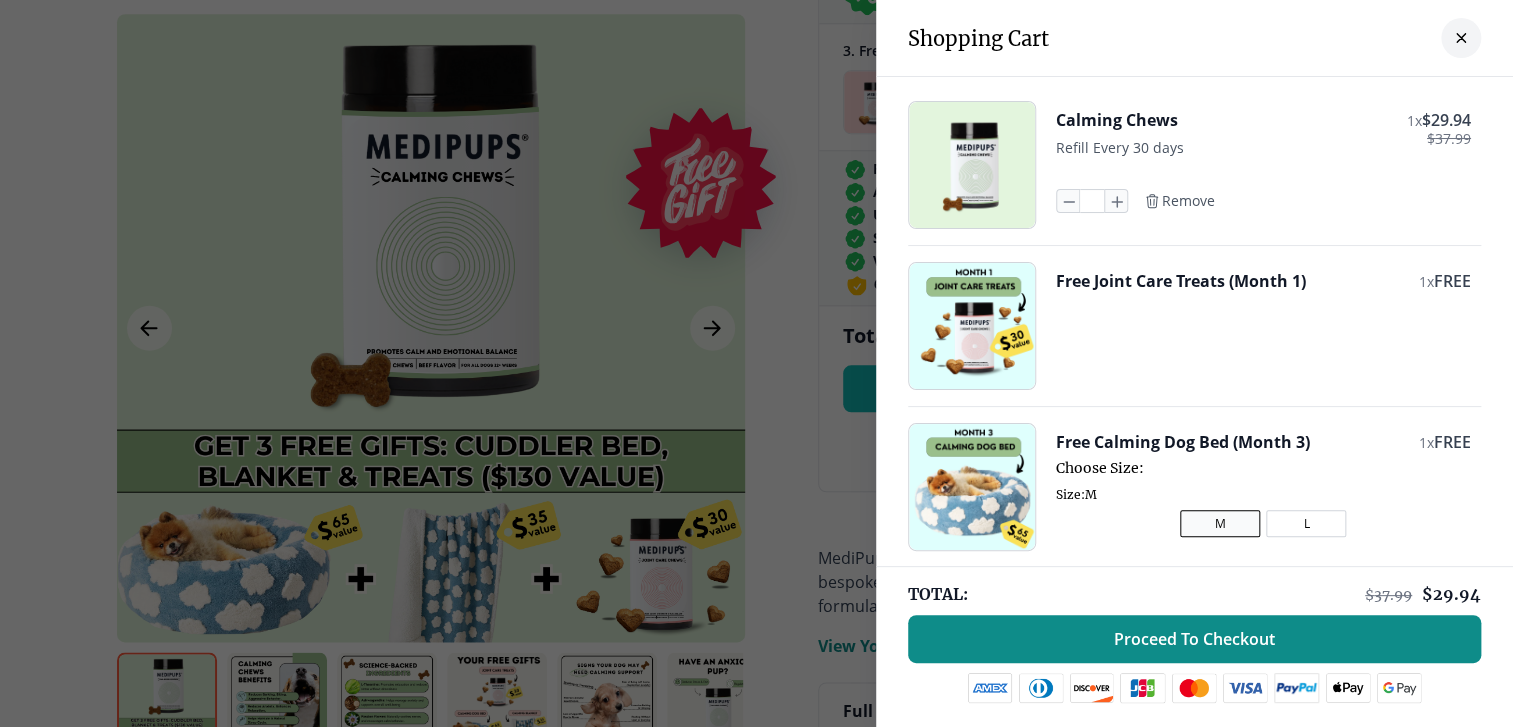 click on "Proceed To Checkout" at bounding box center (1194, 639) 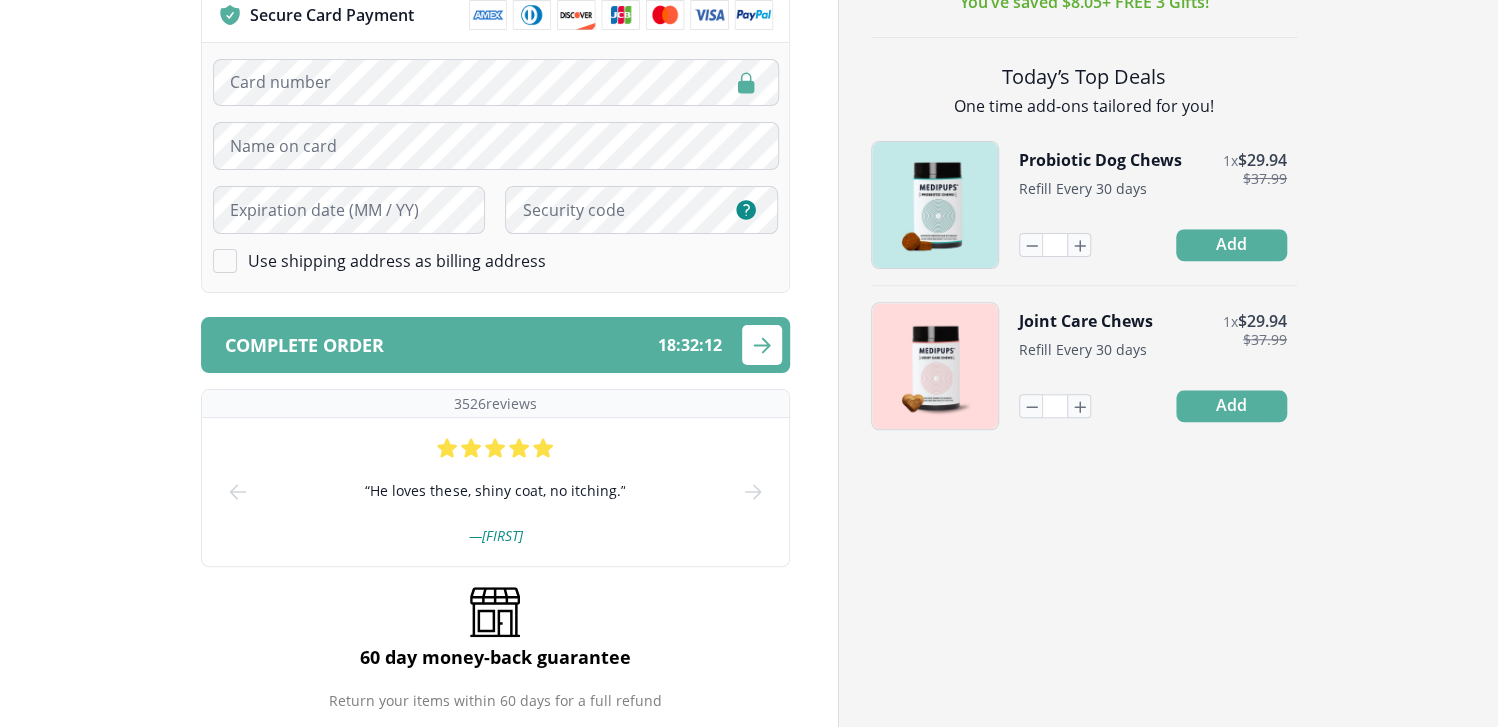 scroll, scrollTop: 0, scrollLeft: 0, axis: both 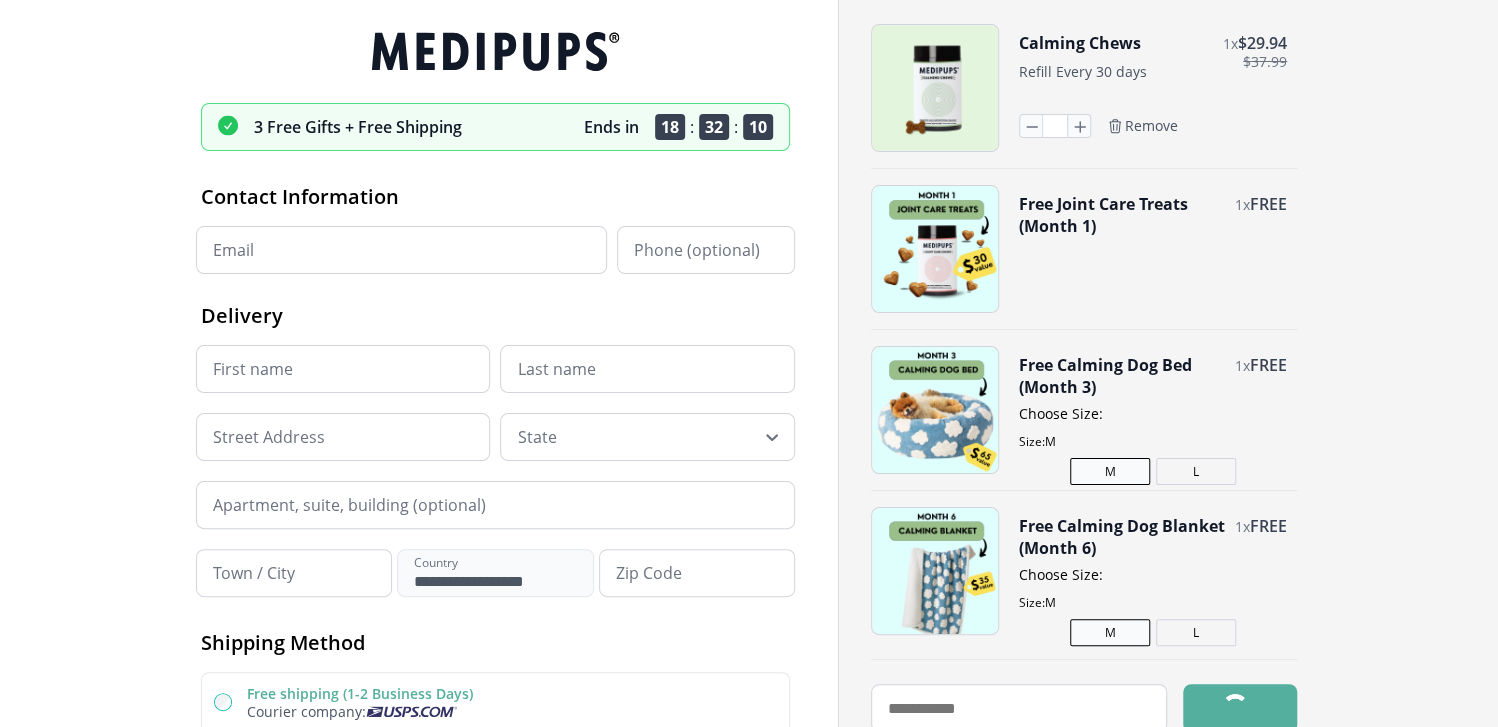 click on "Email" at bounding box center (401, 250) 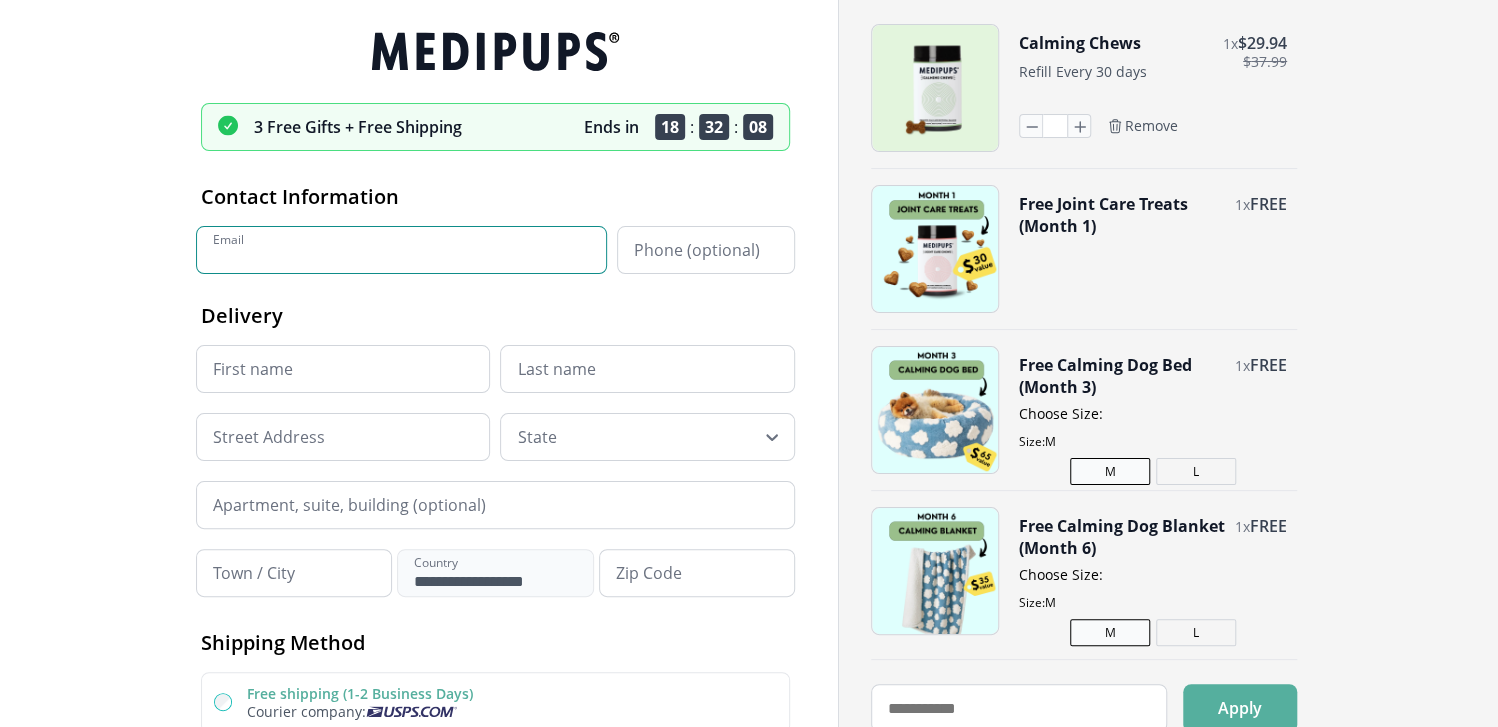 type on "**********" 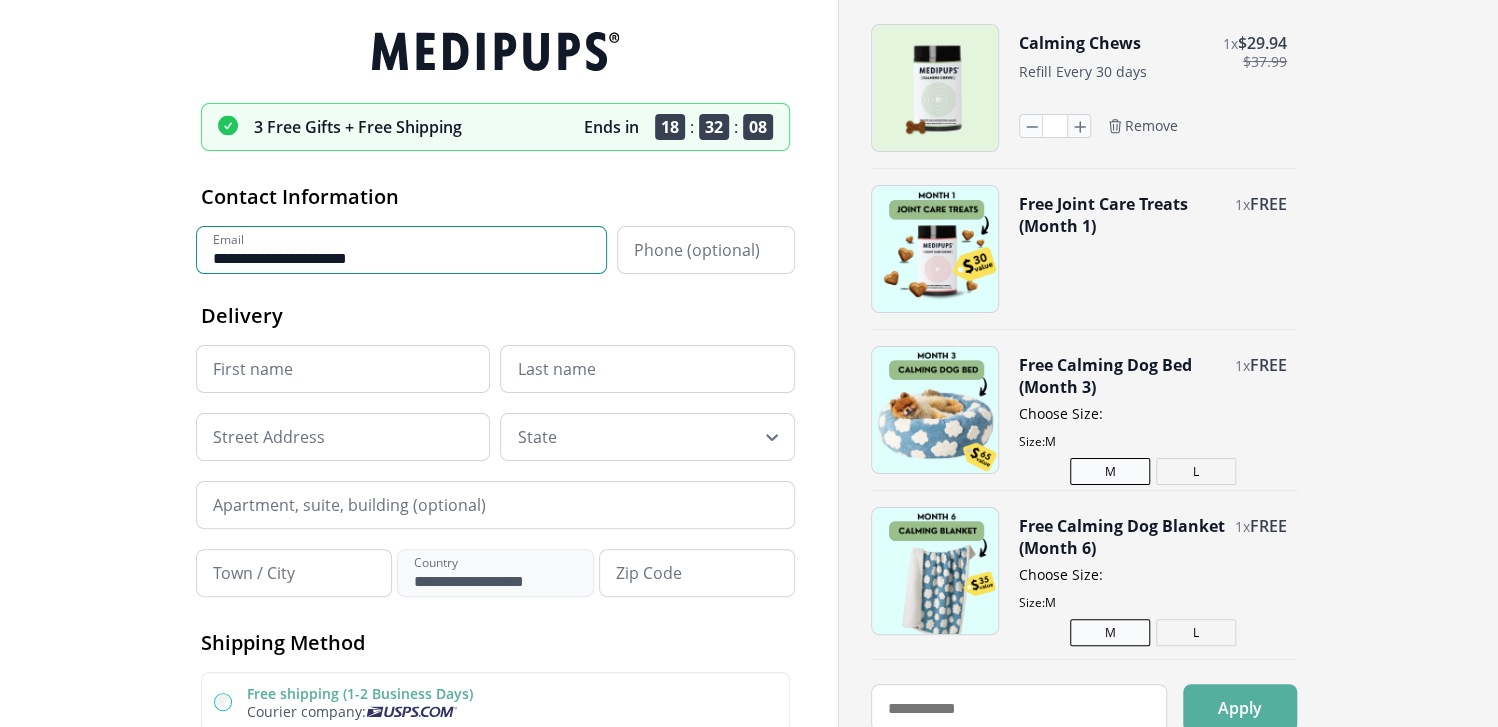 type on "**********" 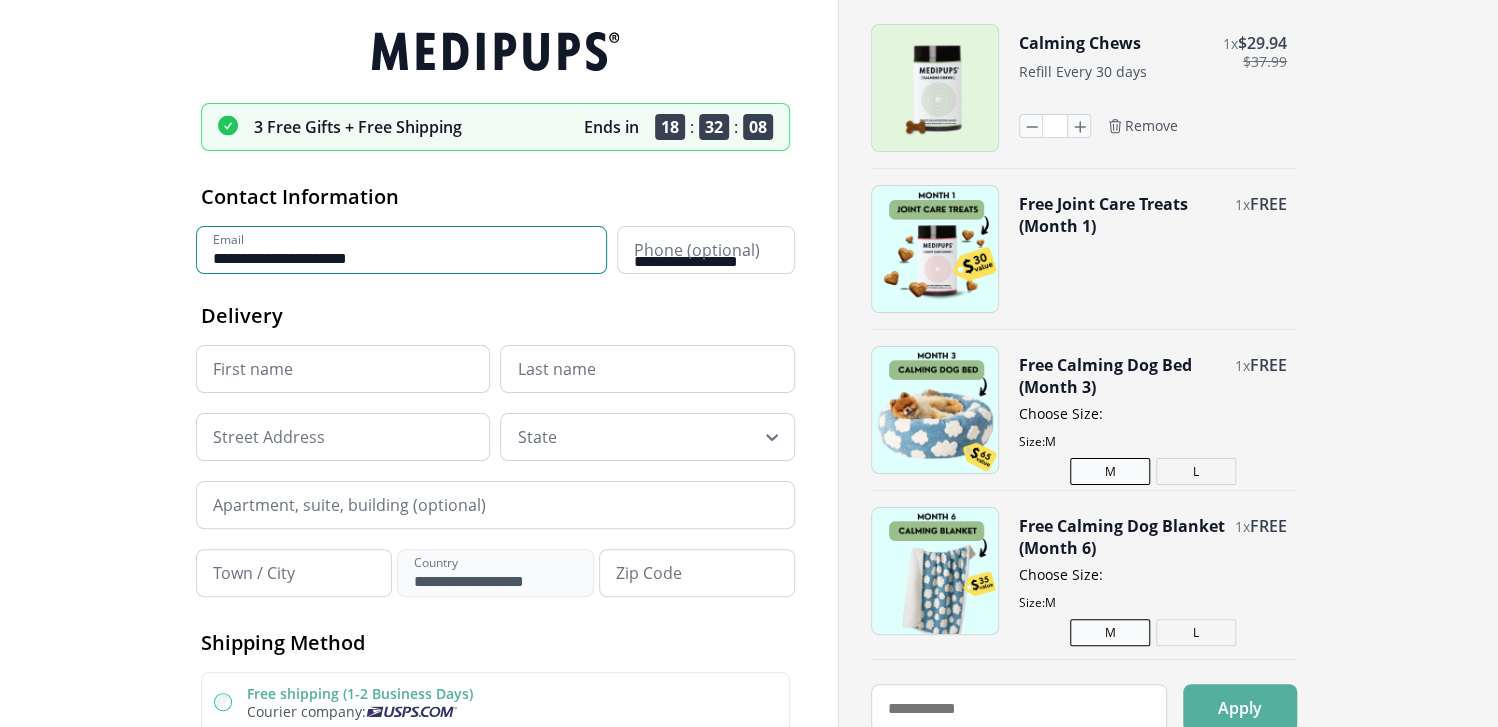 type on "******" 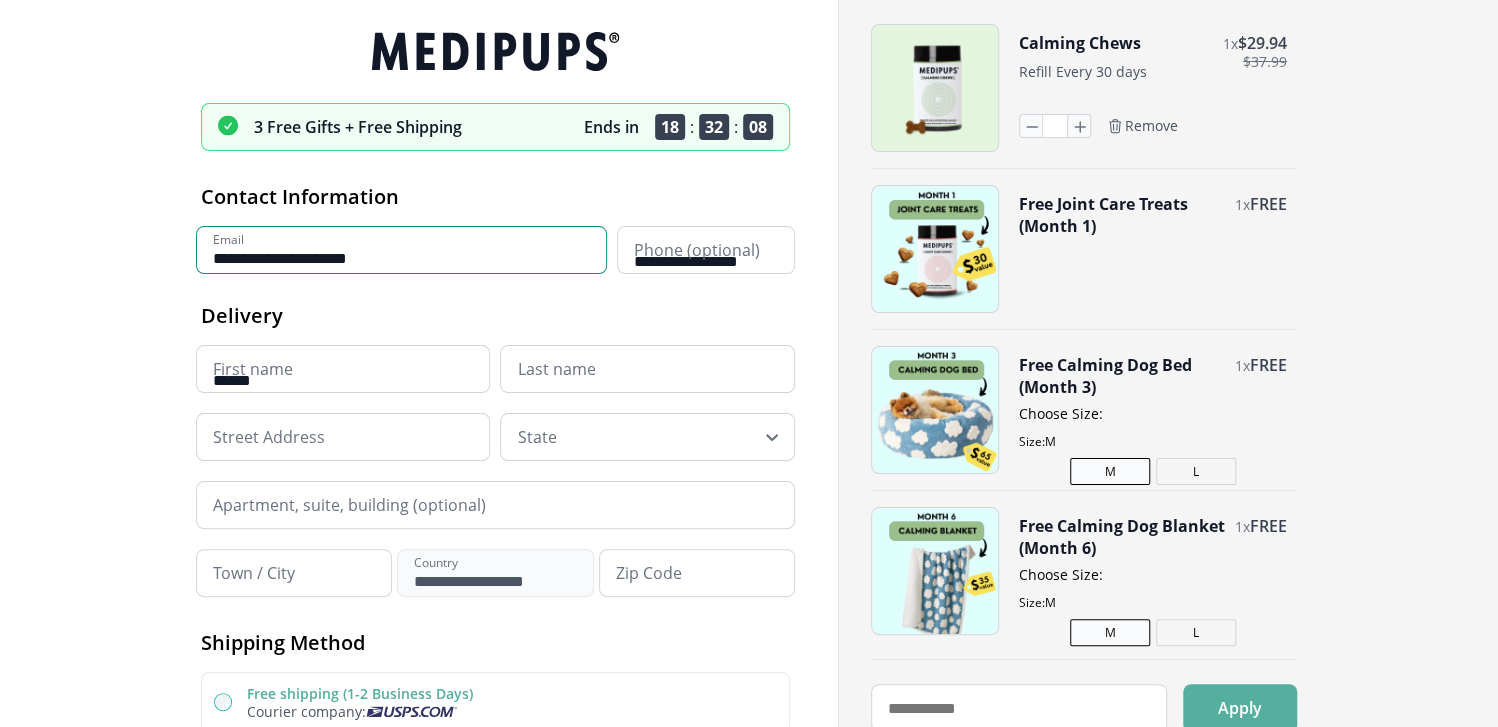 type on "********" 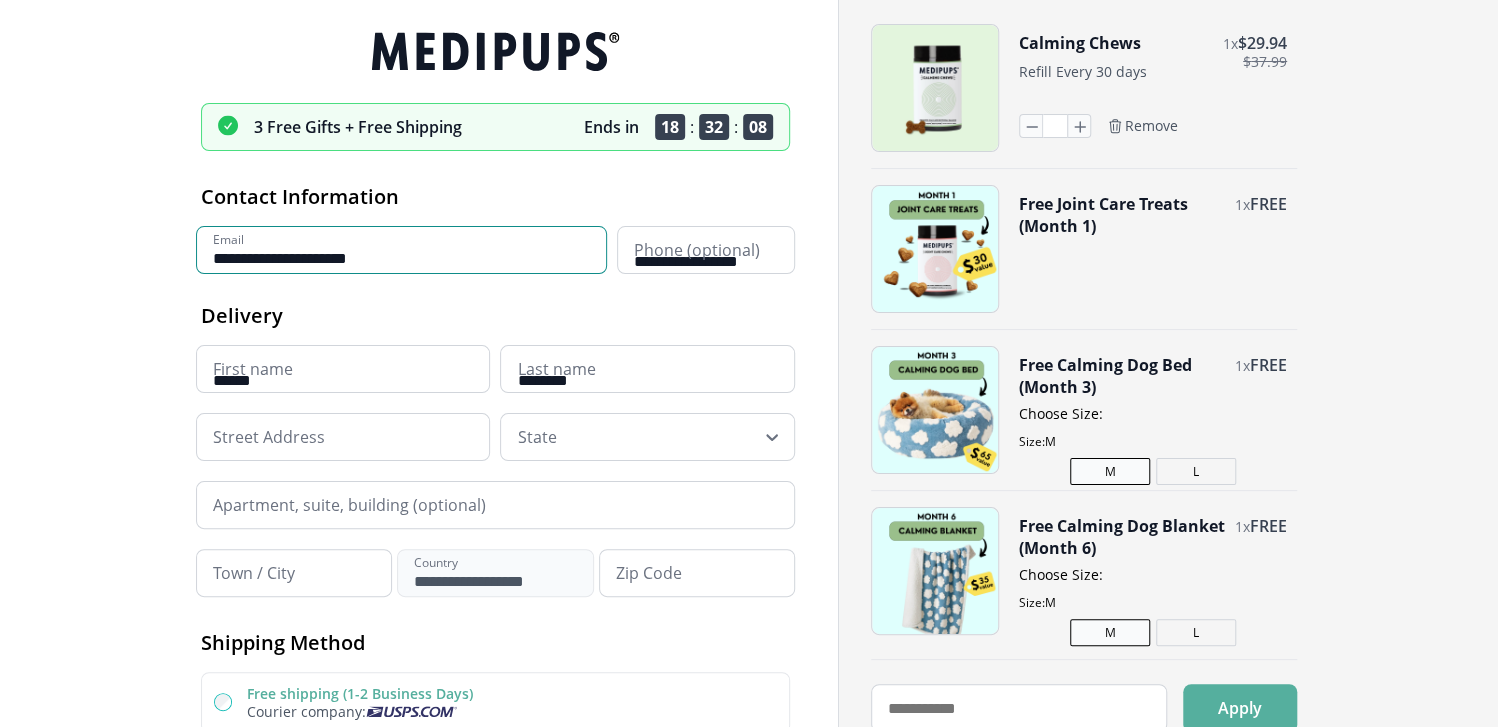 type on "**********" 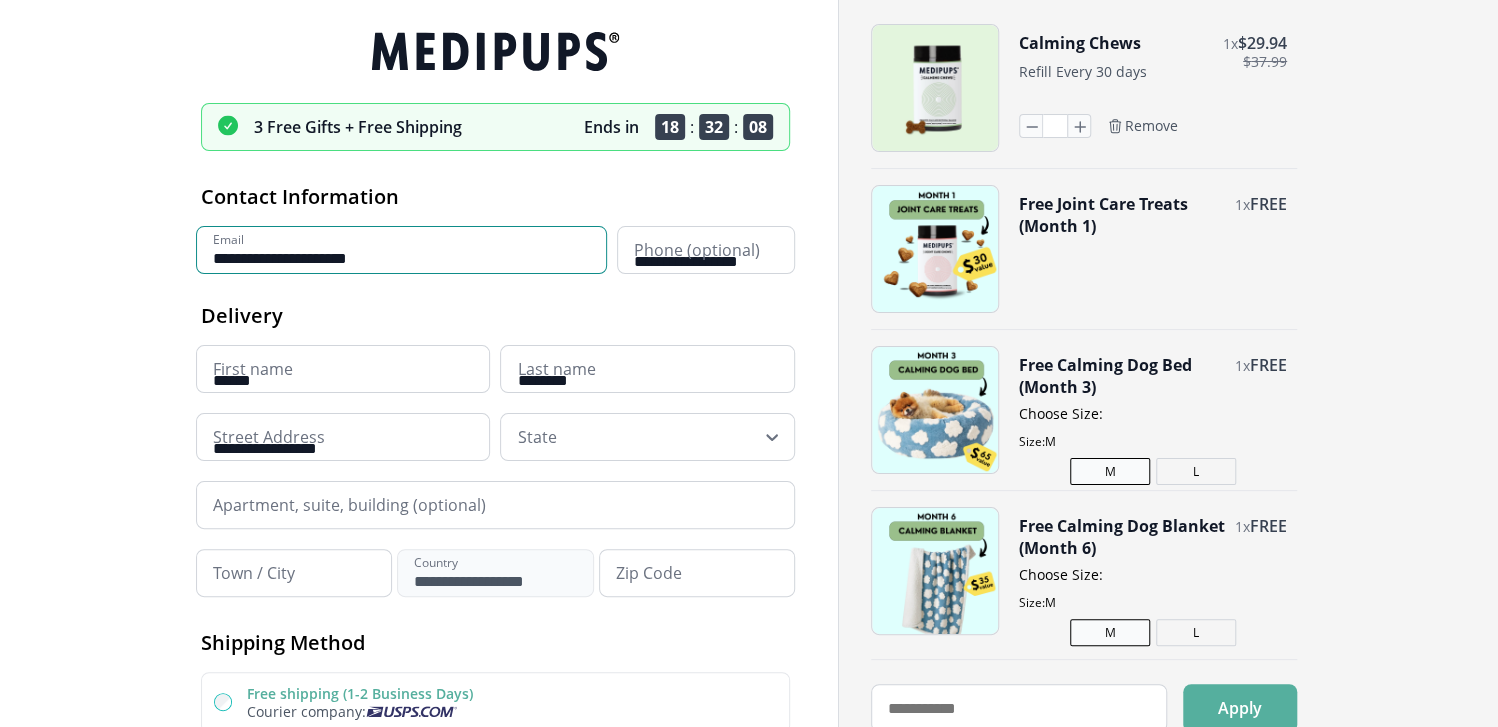 type on "******" 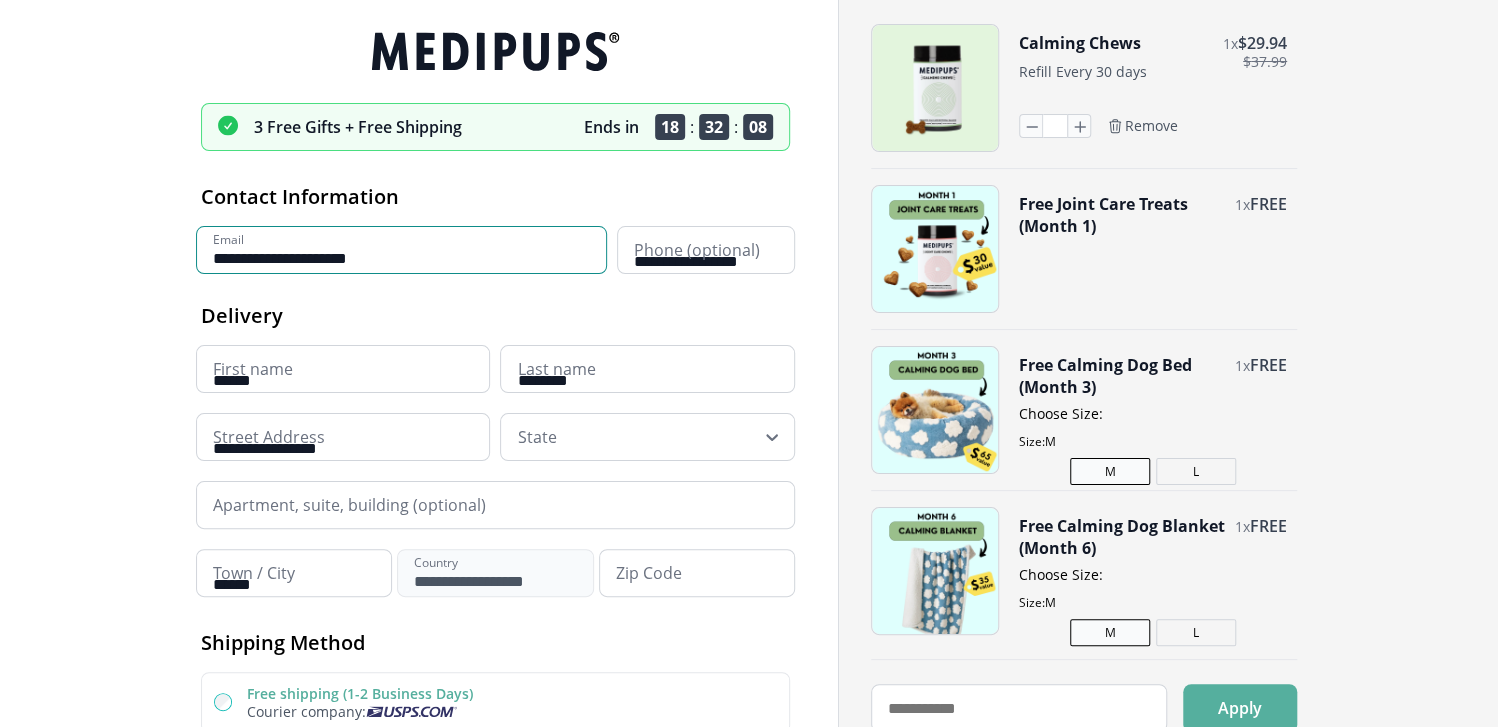 type on "*****" 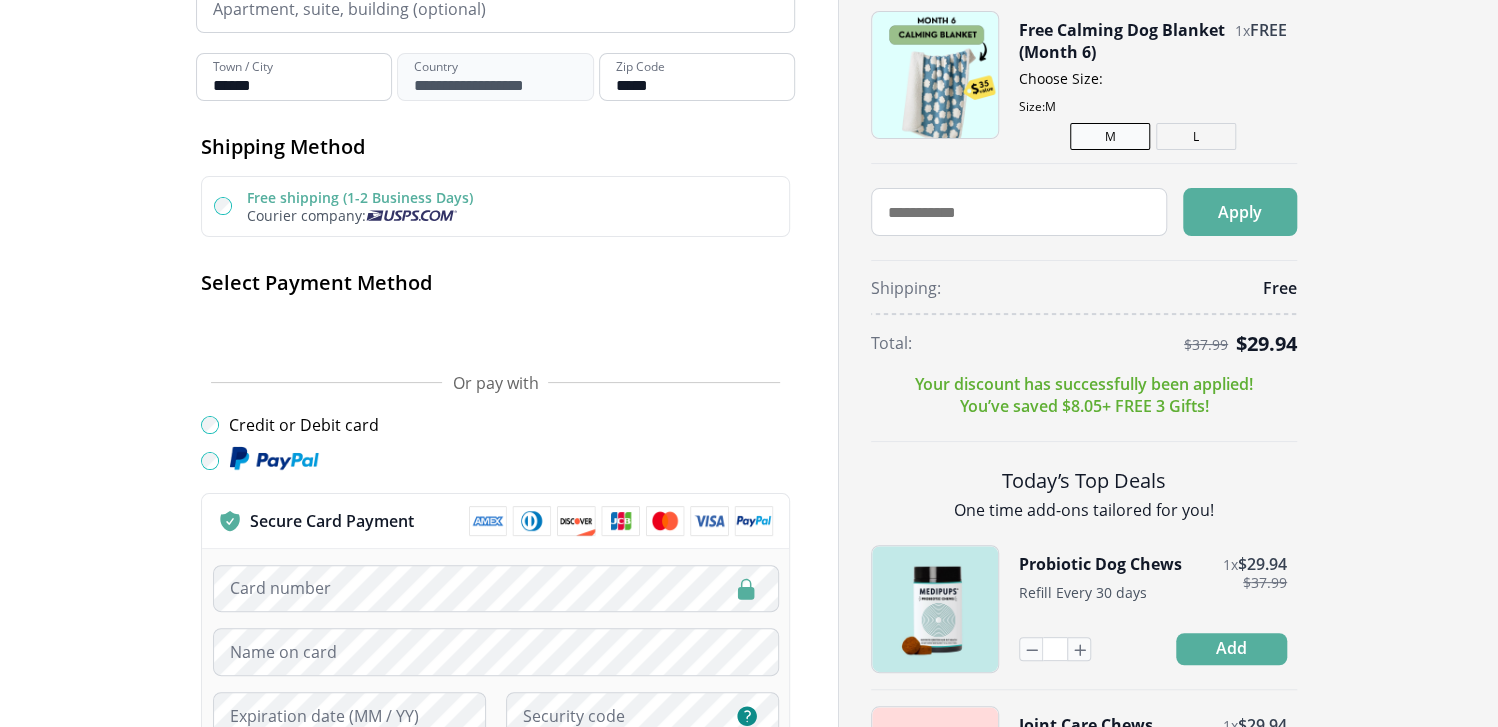 scroll, scrollTop: 500, scrollLeft: 0, axis: vertical 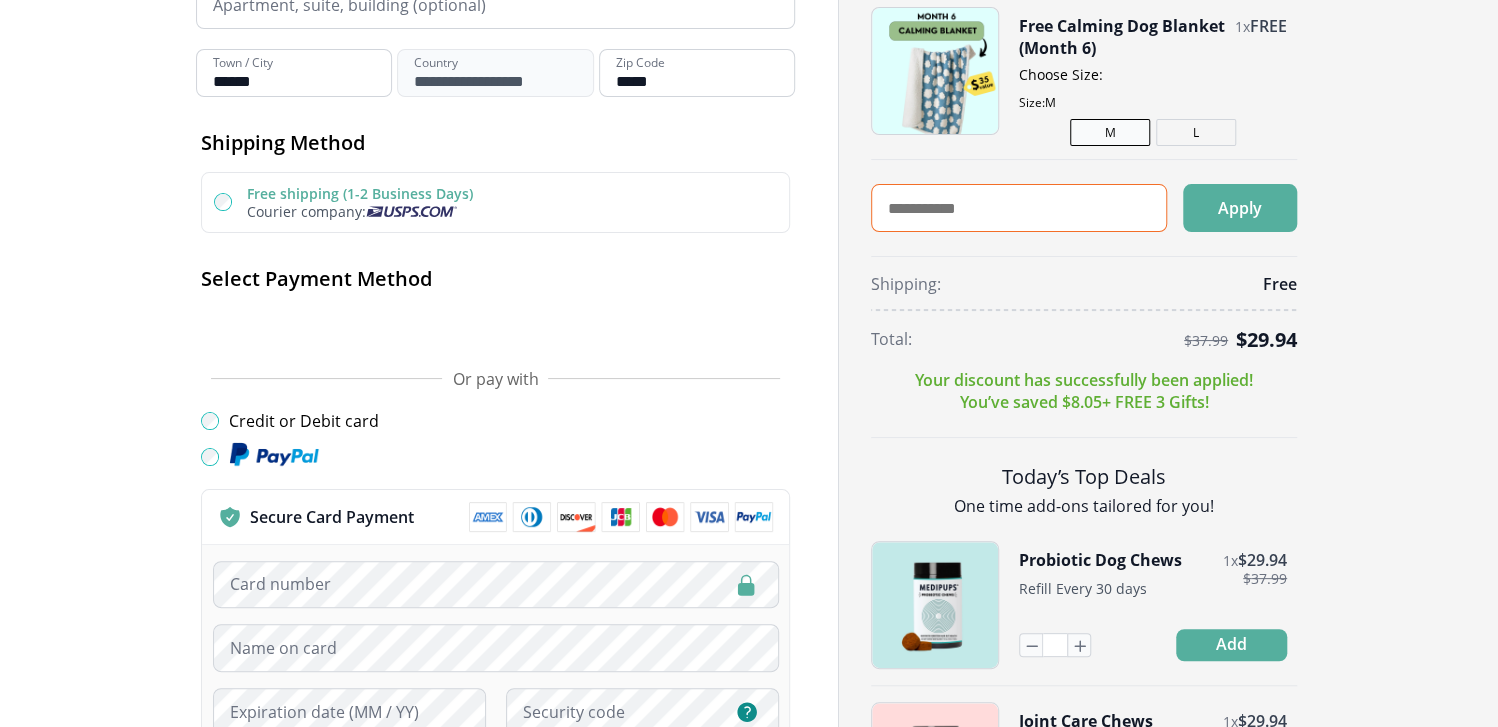 click at bounding box center (1019, 208) 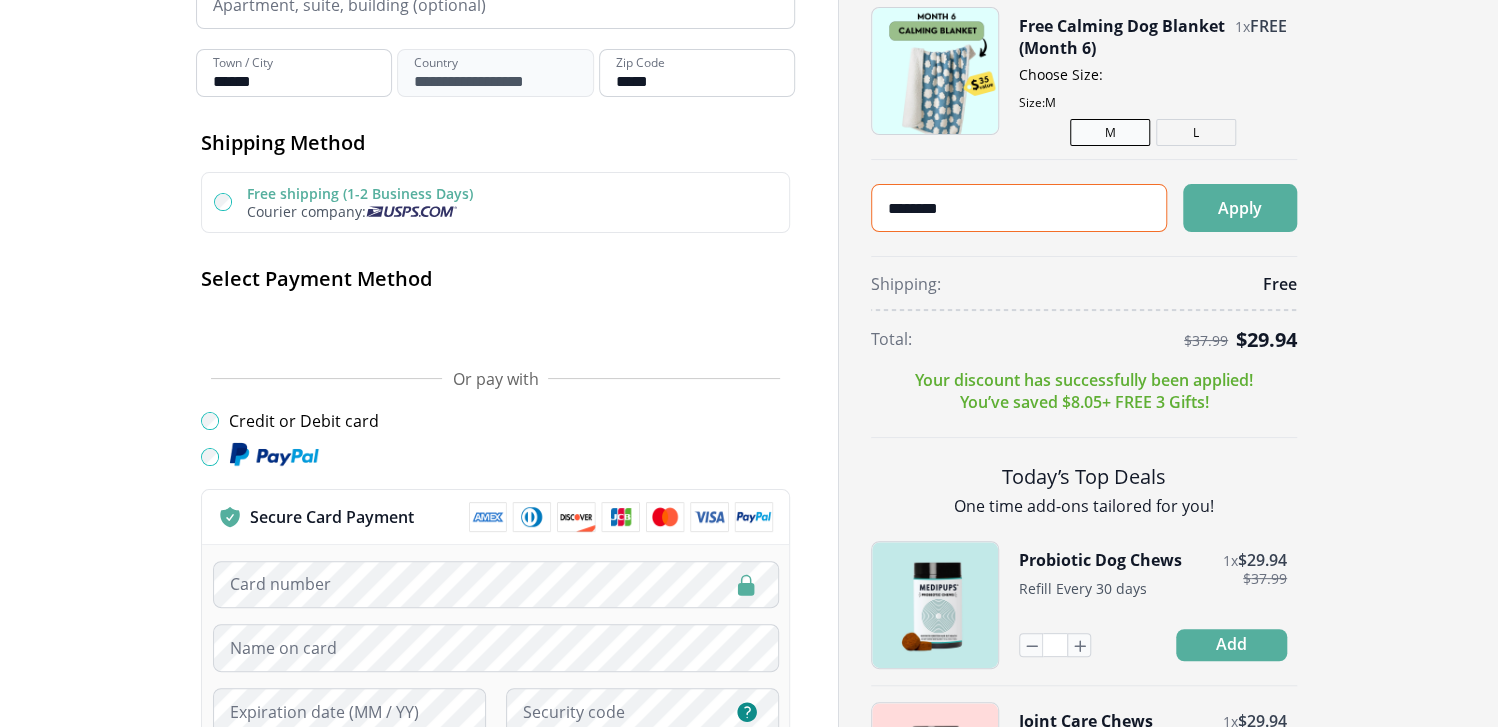 type on "********" 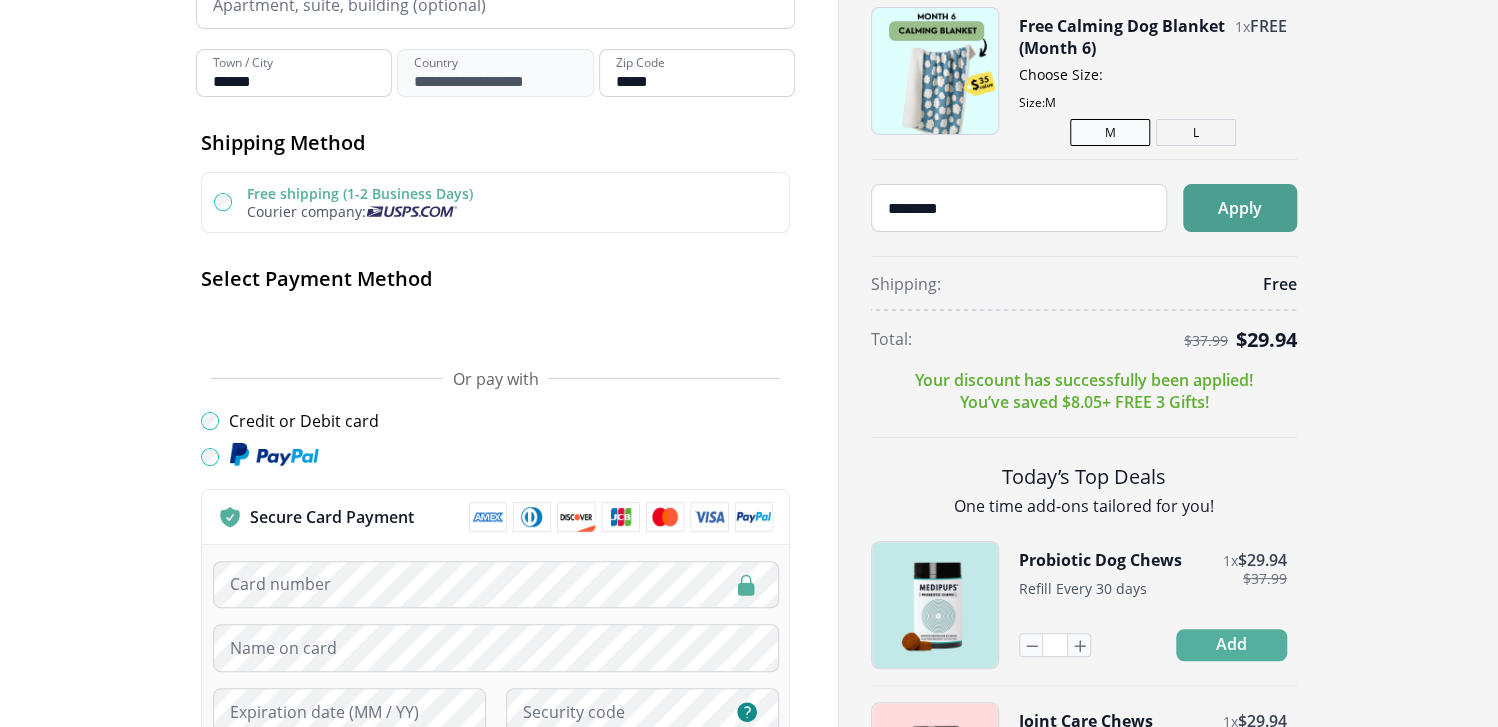 click on "Apply" at bounding box center (1240, 208) 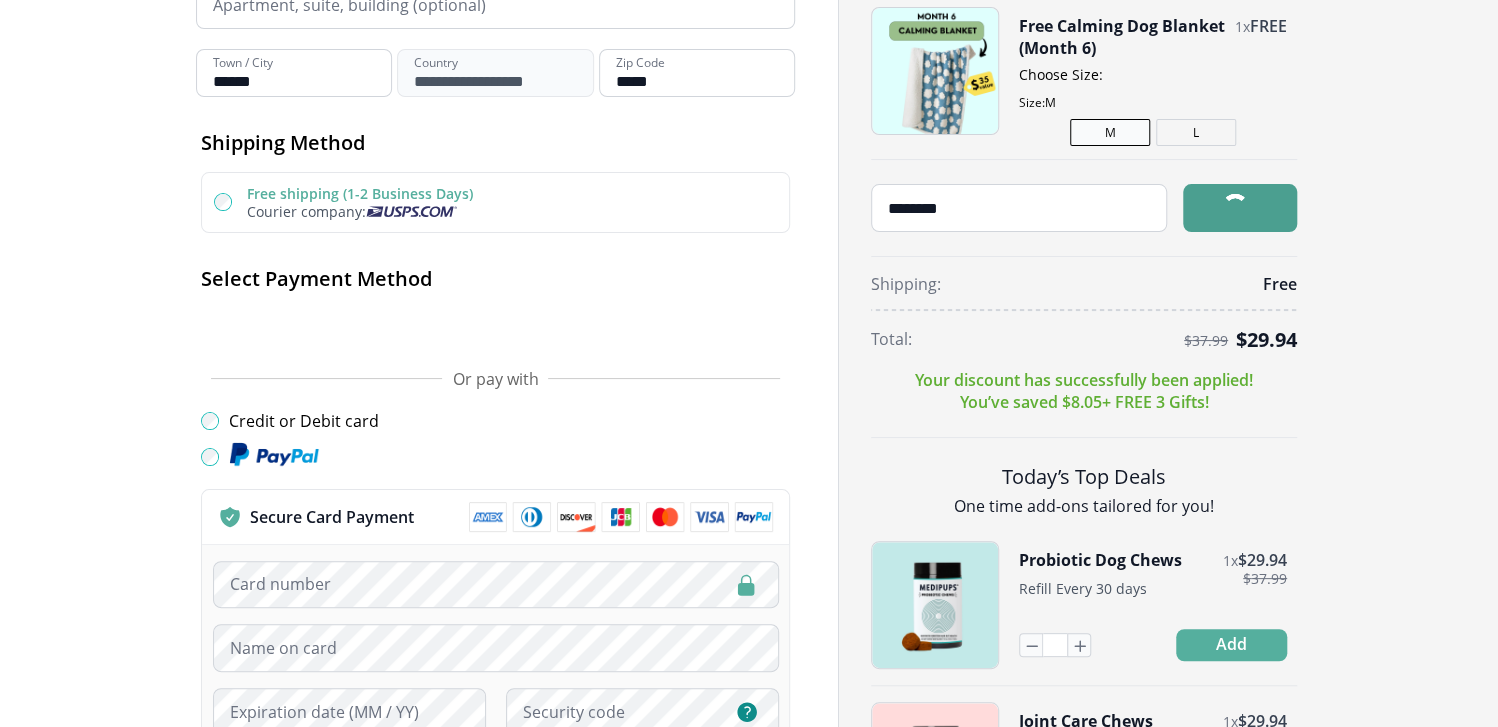 type 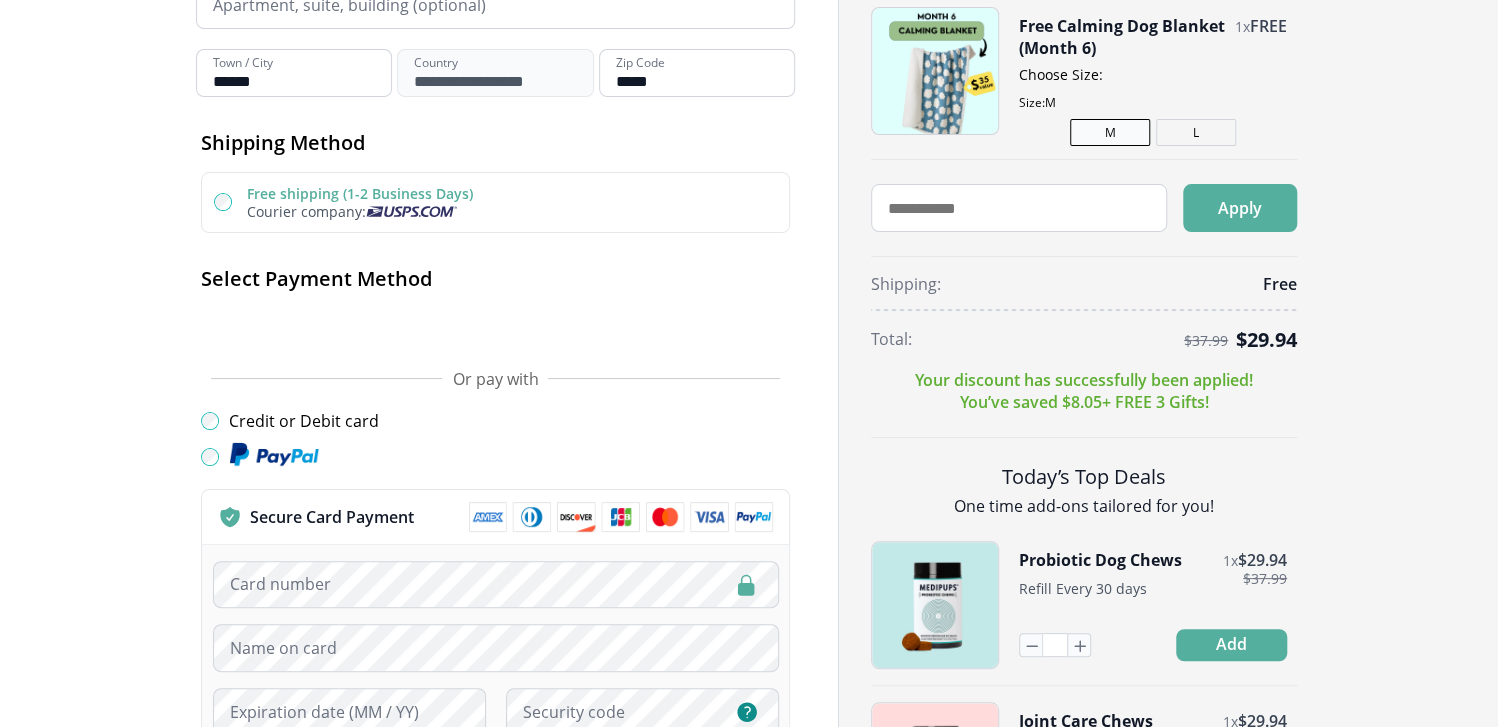 scroll, scrollTop: 0, scrollLeft: 0, axis: both 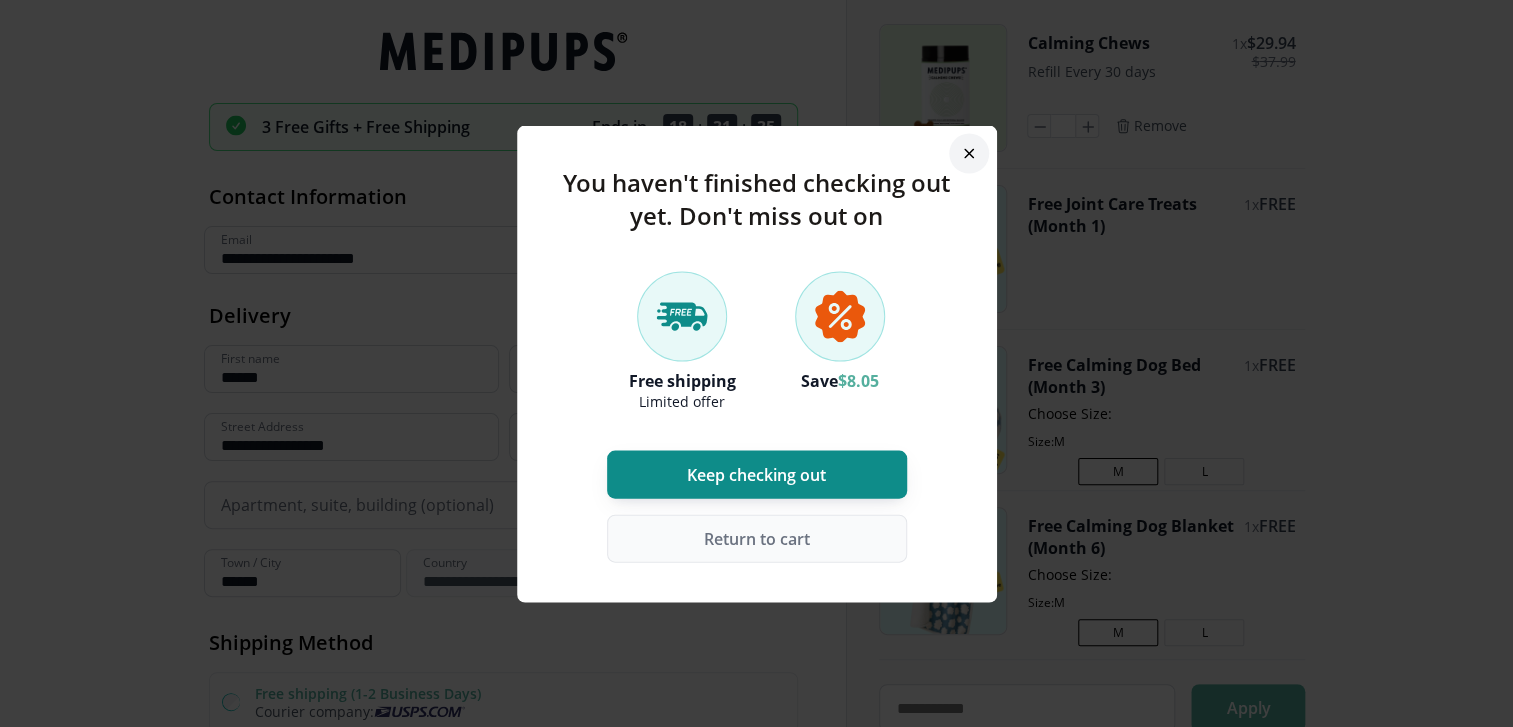 click on "Keep checking out" at bounding box center [756, 474] 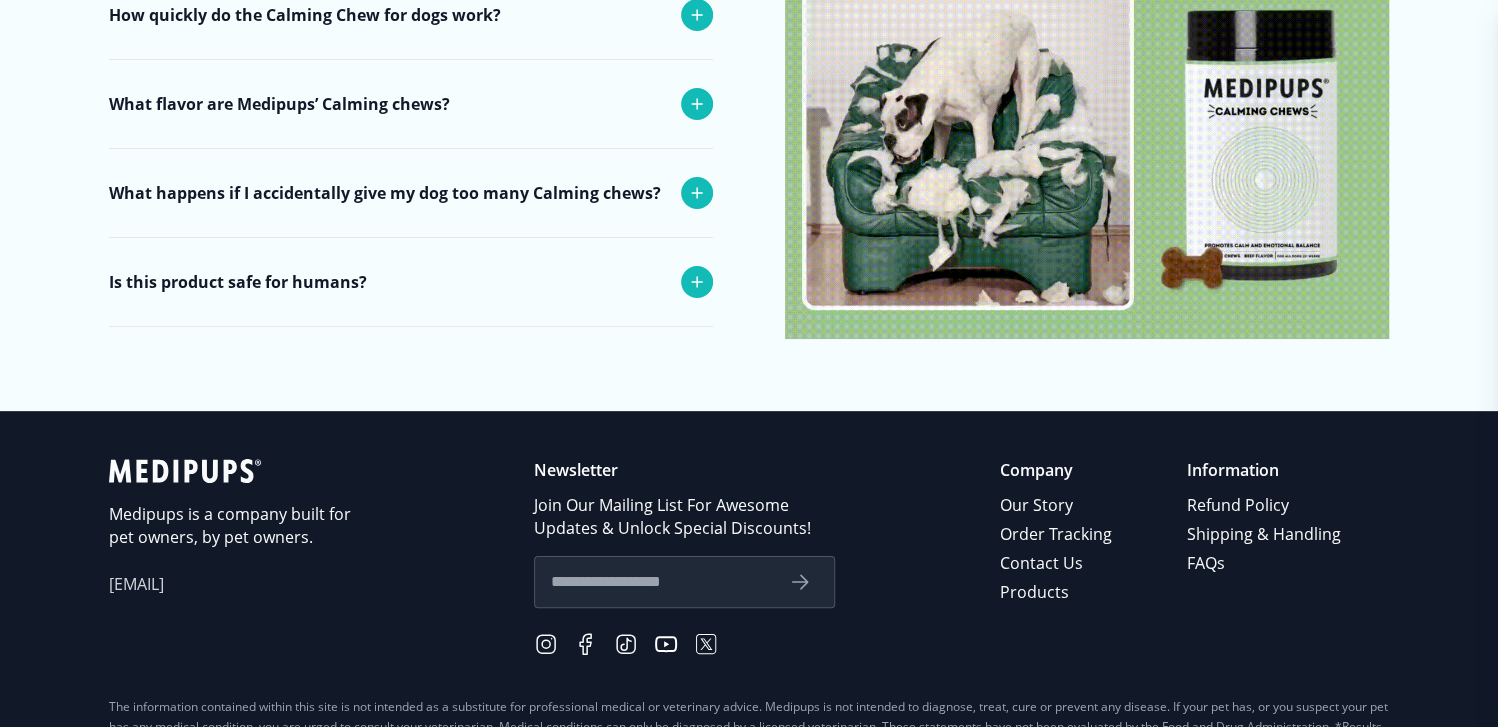 scroll, scrollTop: 8291, scrollLeft: 0, axis: vertical 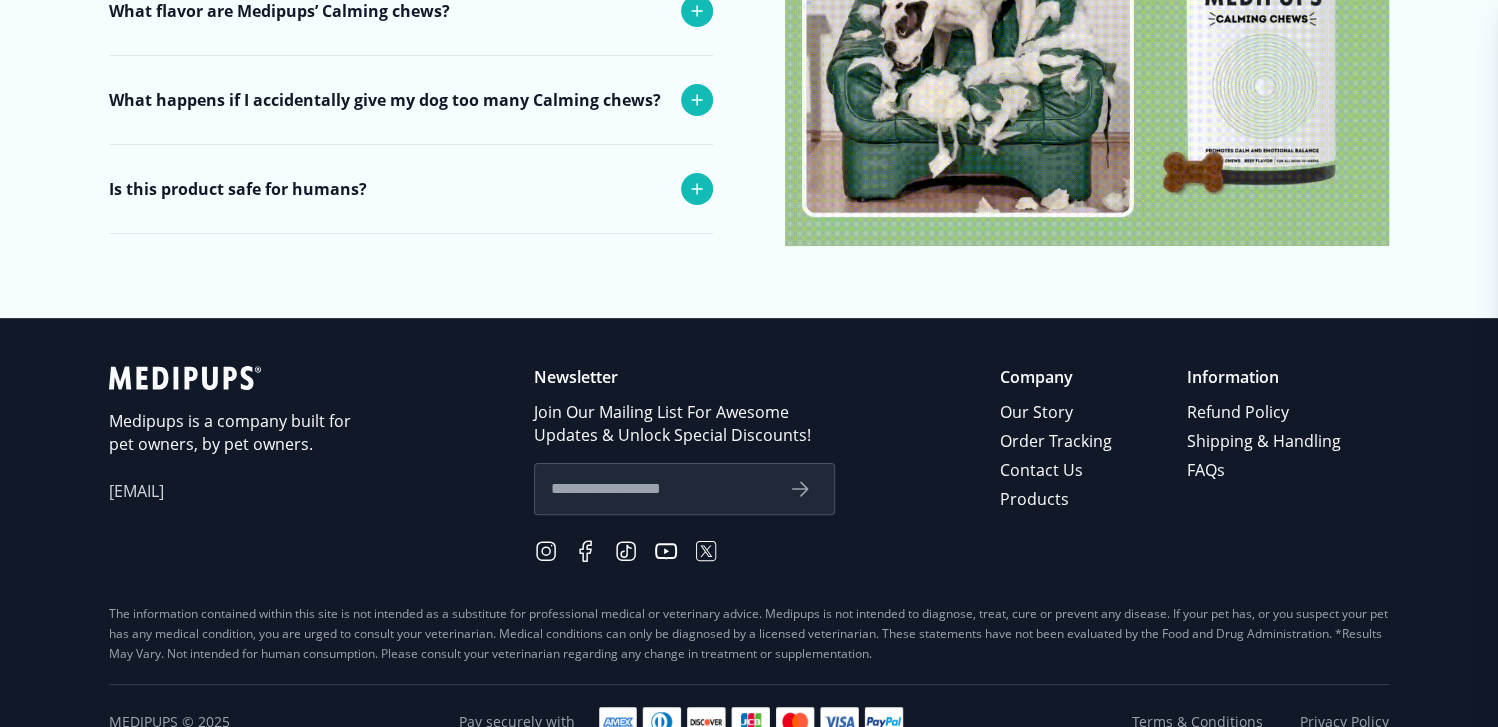 click on "Frequently Asked Questions At what age can my pup start using Medipups Calming Chews? Our calming soft chews are an amazing solution for dogs of any breed. This chew is to be given to dogs over 12 weeks and older. If you have concerns or questions please reach out to your vet as well as us, we are here 24/7. How many Calming chews come in a tub? Each tub contains 30 chews. How quickly do the Calming Chew for dogs work? We created our Calming Chews as an helpful, fast remedy. The ingredients have a calming effect on the nerves and helps maintain a calm & relaxed disposition. These supplements seriously help dogs with signs of anxiety of stress, aggressiveness and those who exhibit nervousness. Medipups calming chews help curb these behaviors. Please check directions for use to see how many need to be given to your dog daily: continued intake will increase efficacy. What flavor are Medipups’ Calming chews? Beef Flavored: Our chews will leave your pup begging for MORE! Is this product safe for humans?" at bounding box center (749, -56) 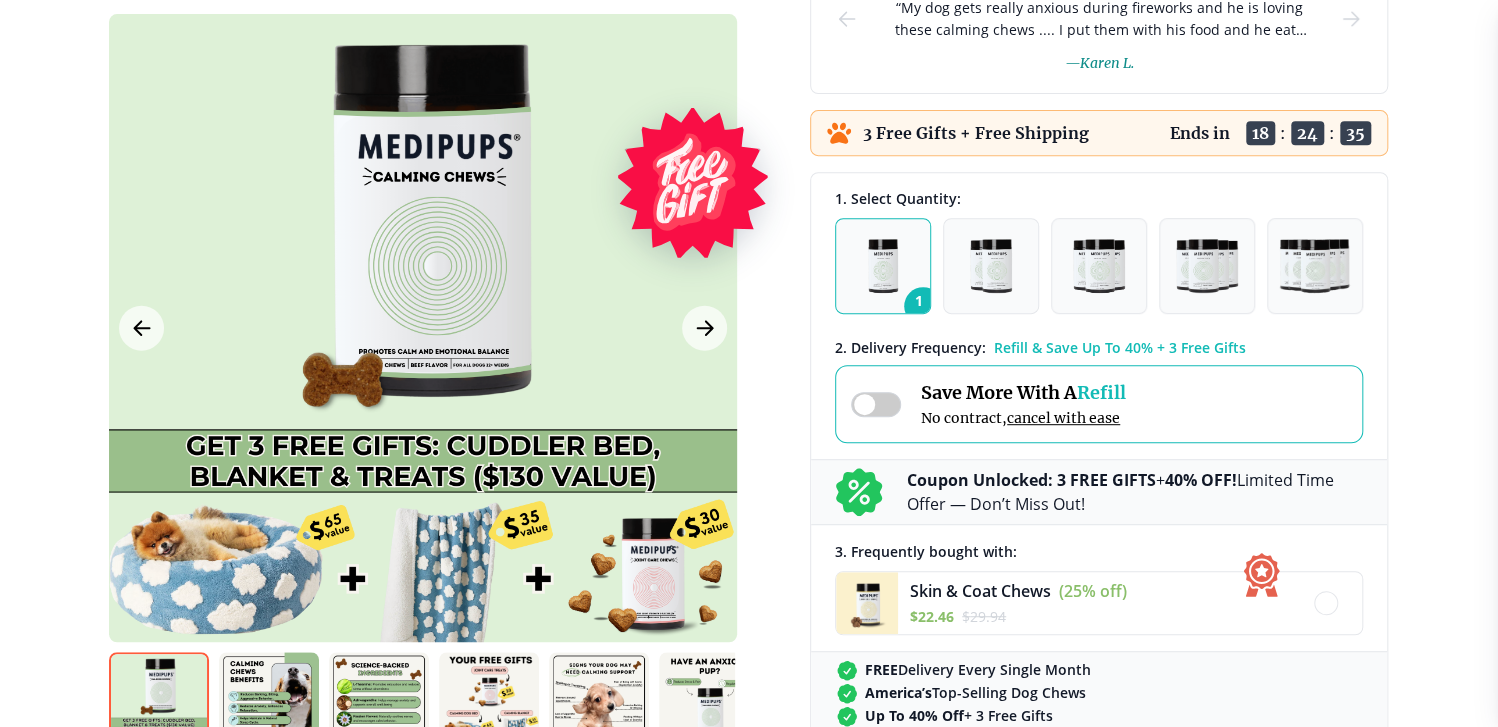 scroll, scrollTop: 0, scrollLeft: 0, axis: both 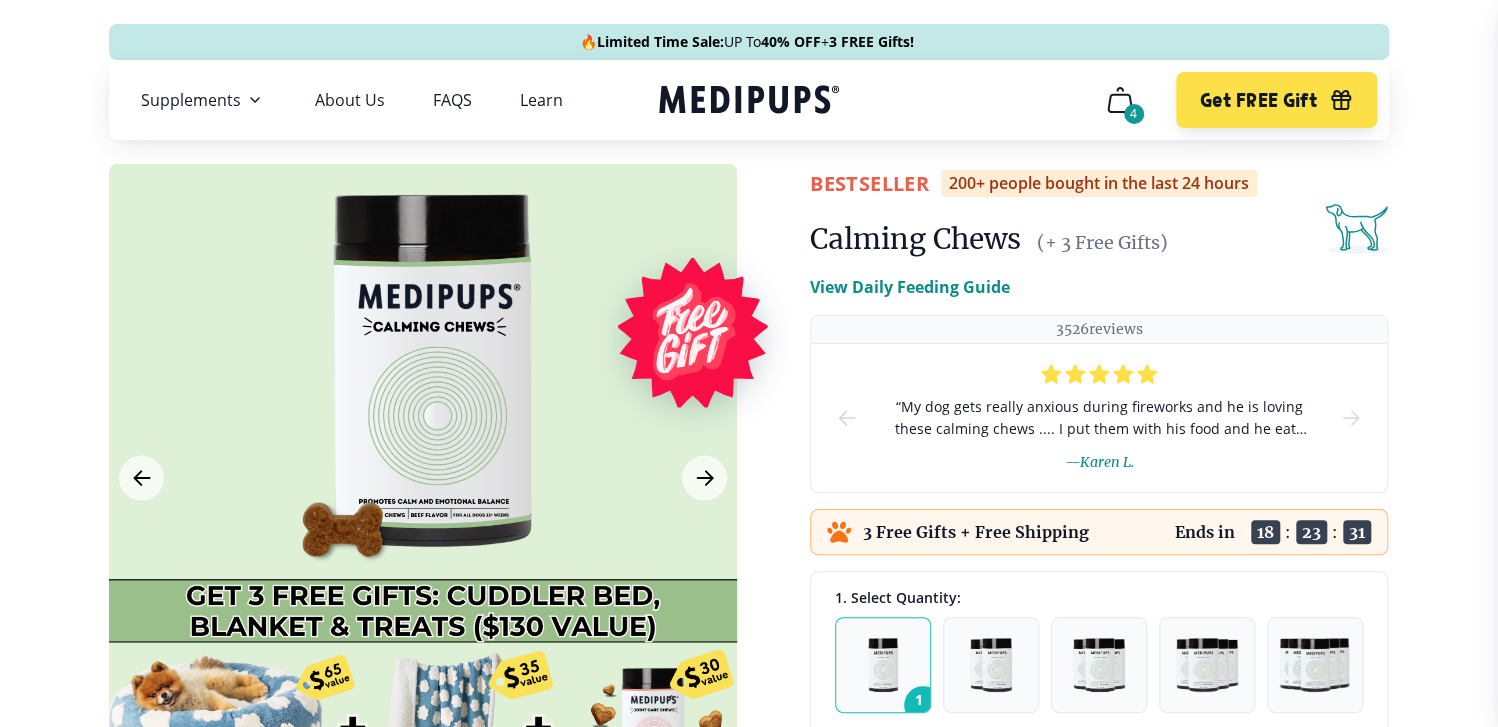 click on "View Daily Feeding Guide" at bounding box center [910, 287] 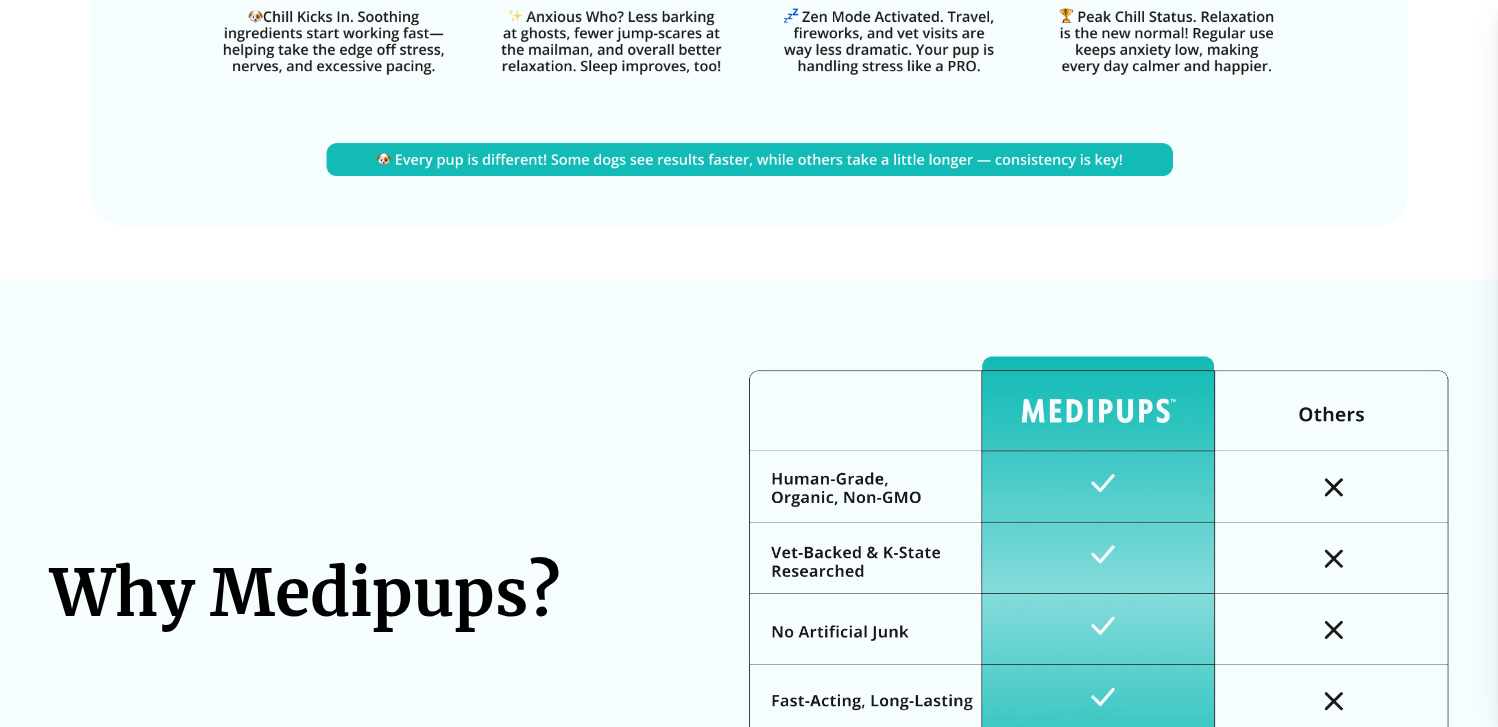 scroll, scrollTop: 5507, scrollLeft: 0, axis: vertical 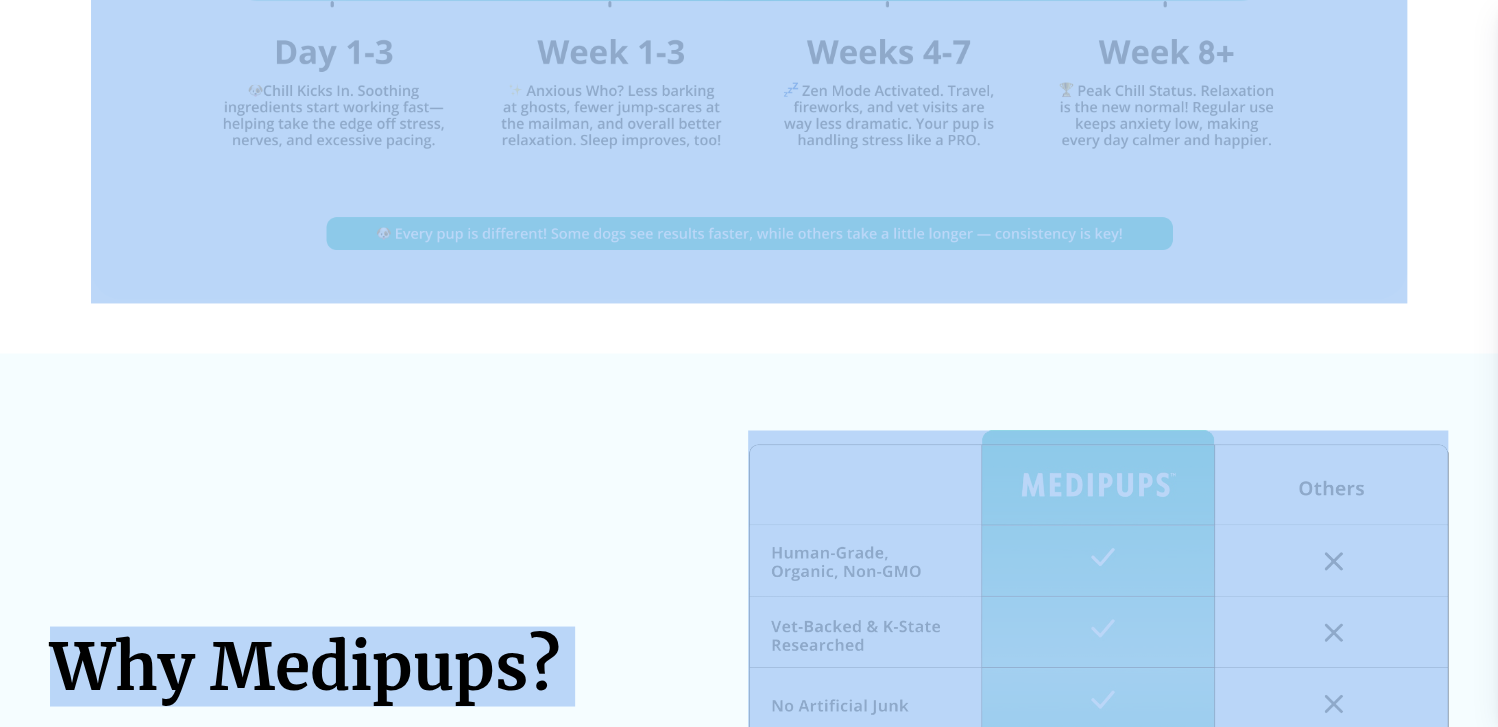 click on "🔥  Limited Time Sale:  UP To  40% OFF  +  3 FREE Gifts! Supplements Supplements Probiotics & Gut Health Have you tried everything to help ease your dog's itching, paw licking, and head shaking? Chances are, you are not targeting the source. Your dog's GUT is the control center for their wellbeing and when their gut health is out of balance, it will cause them to itch and paw lick.. MediPups' Probiotic chews have been uniquely formulated to provide a blend of antioxidants &amp; live cultures to maintain good gut bacteria. These powerful ingredients support your dog’s digestive system, promoting a comfortable, healthy, and active lifestyle. Calming Mobility Skin & Coat See all supplements  About Us FAQS Learn Get FREE Gift 4 Get FREE Gift Shopping Cart Calming Chews 1  x  $ 29.94 $ 37.99 Refill Every 30 days * Remove Free Joint Care Treats (Month 1) 1  x  FREE Free Calming Dog Bed (Month 3) 1  x  FREE Choose Size: Size:  M M L Free Calming Dog Blanket (Month 6) 1  x  FREE Choose Size: Size:  M M L $ 29.94" at bounding box center (749, -5354) 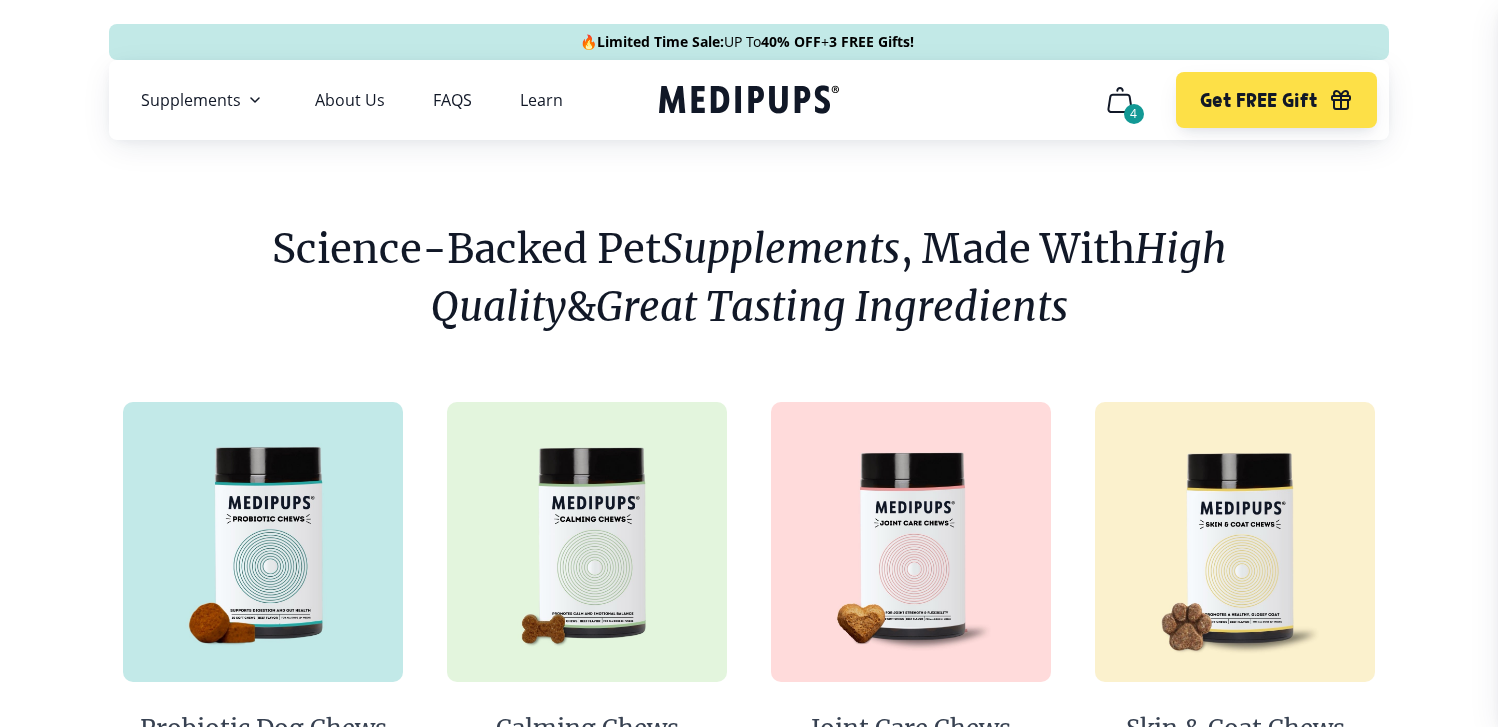 scroll, scrollTop: 0, scrollLeft: 0, axis: both 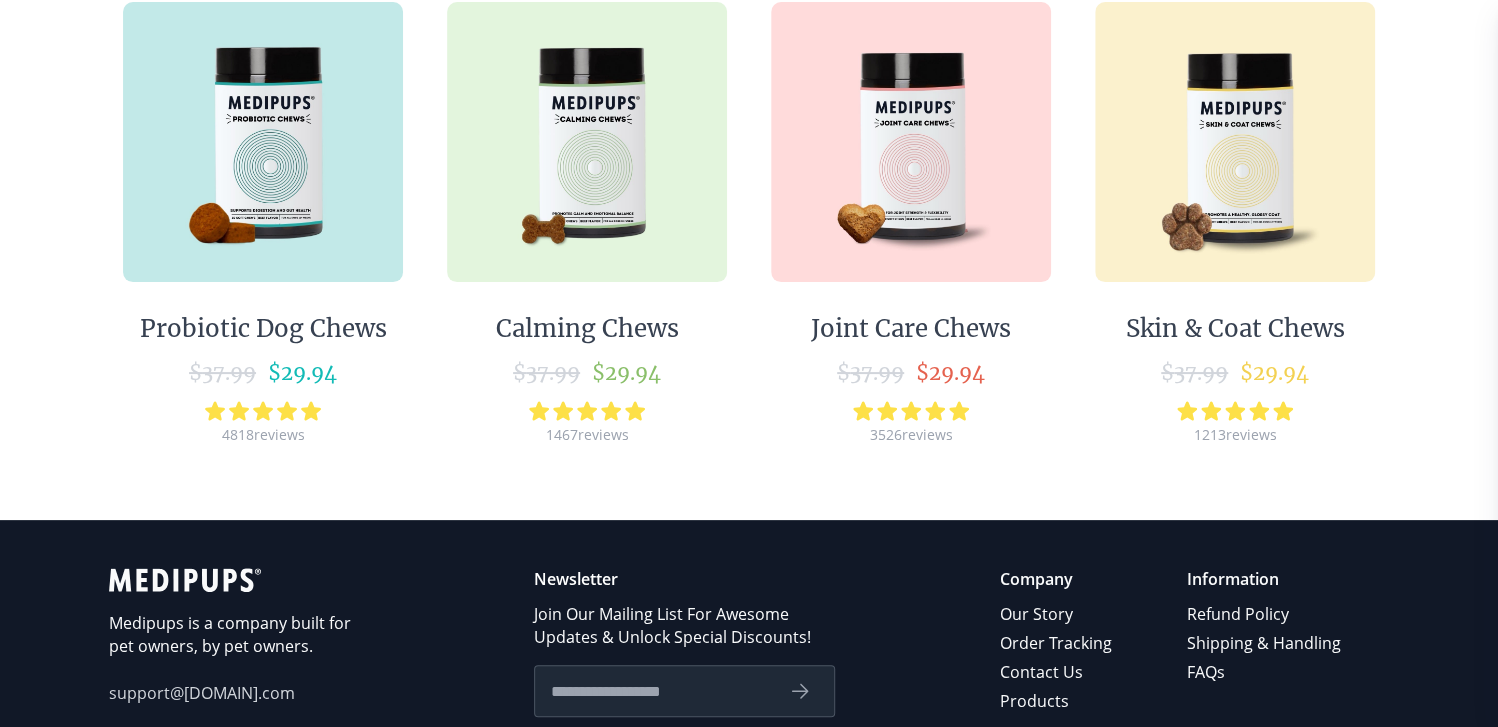 click at bounding box center (587, 142) 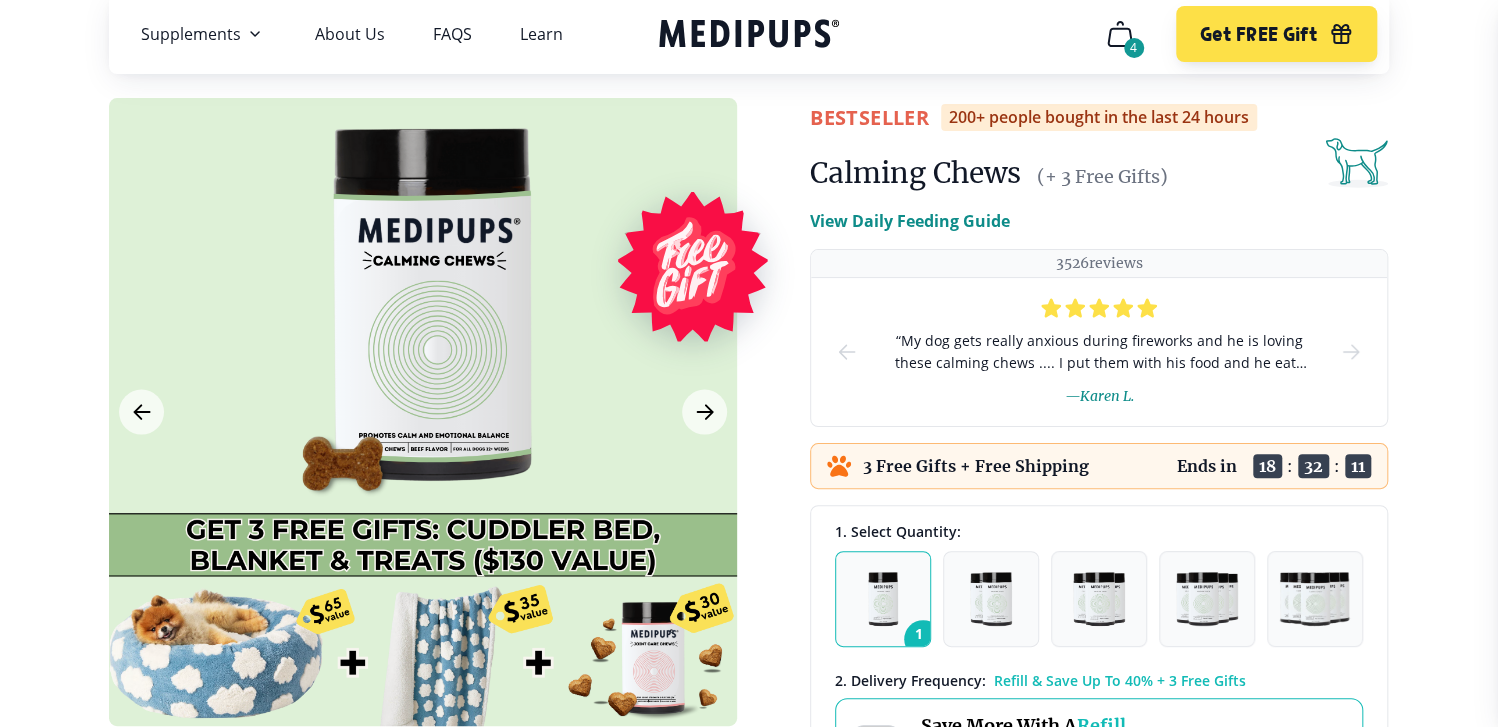 scroll, scrollTop: 100, scrollLeft: 0, axis: vertical 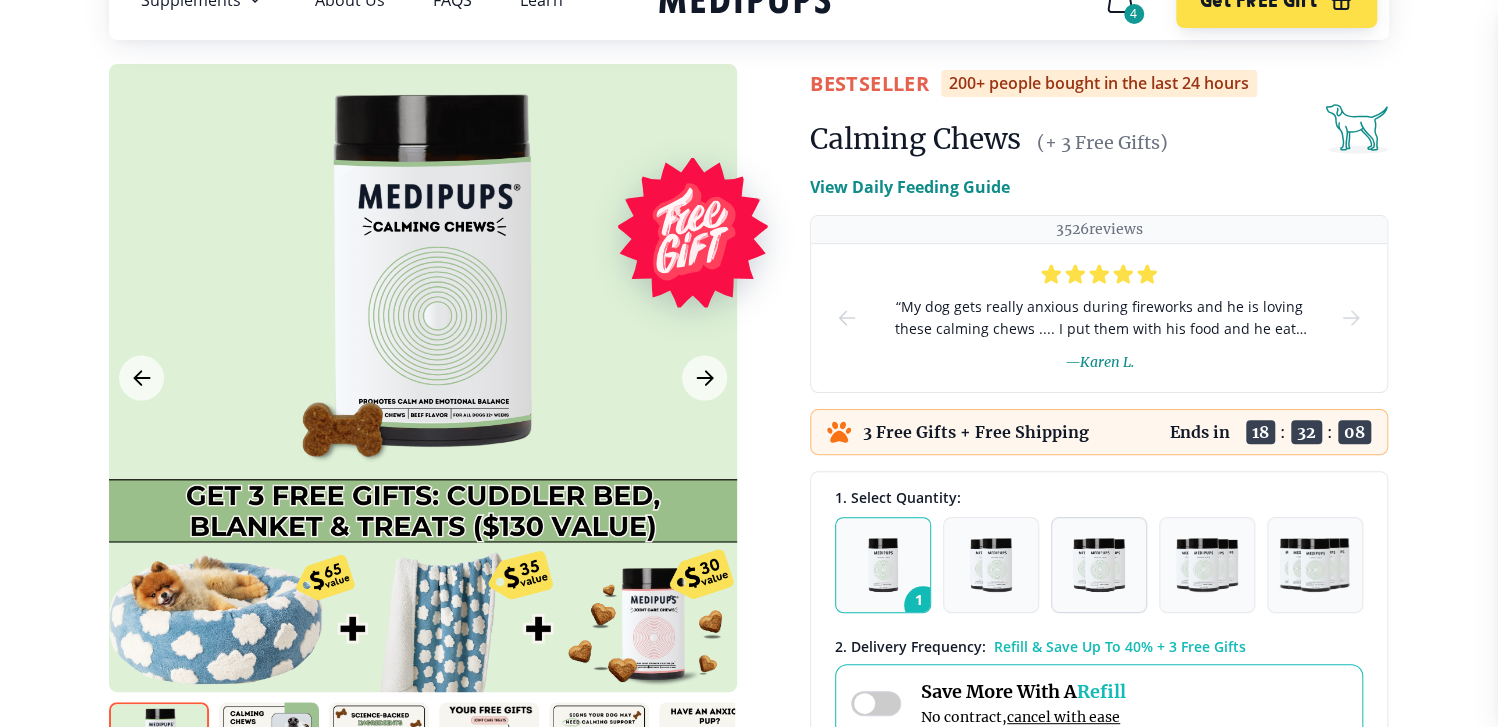 click at bounding box center [1099, 565] 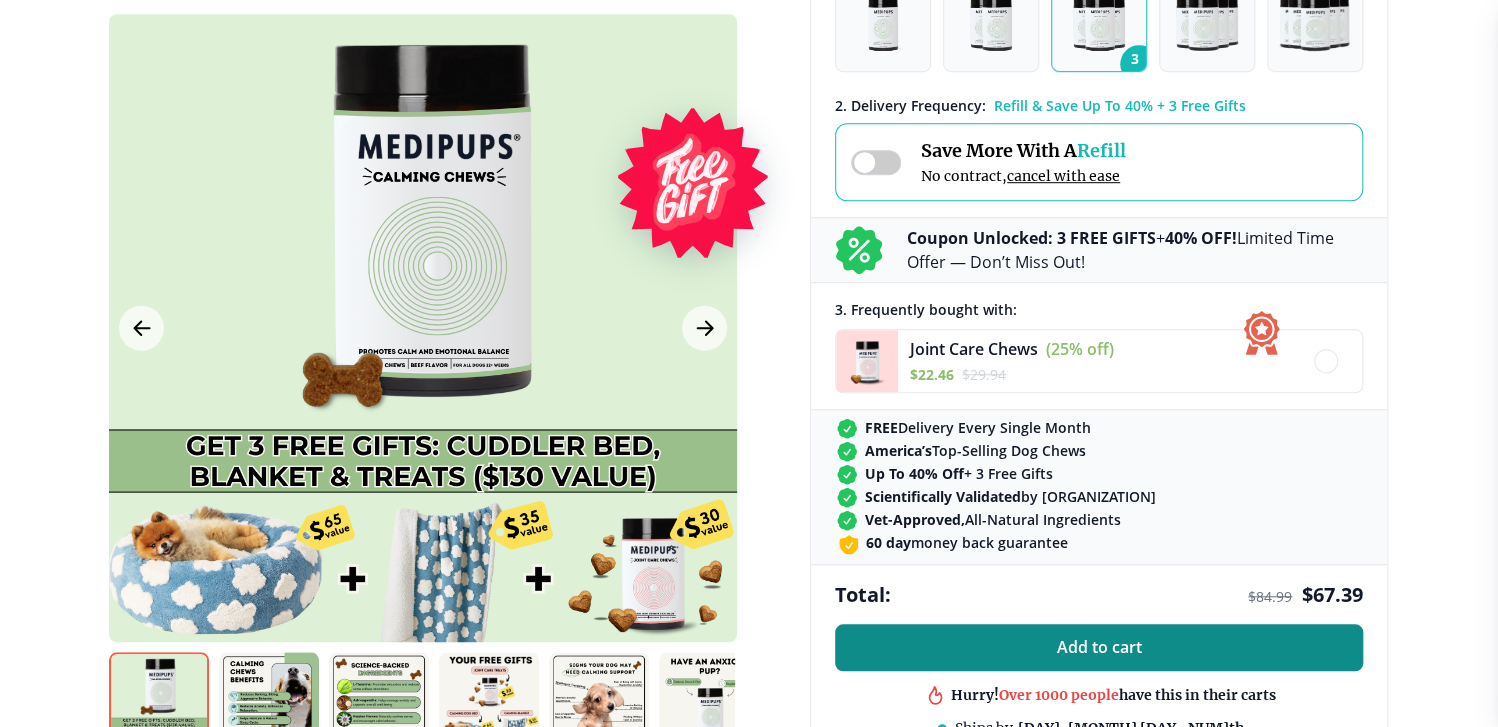 scroll, scrollTop: 700, scrollLeft: 0, axis: vertical 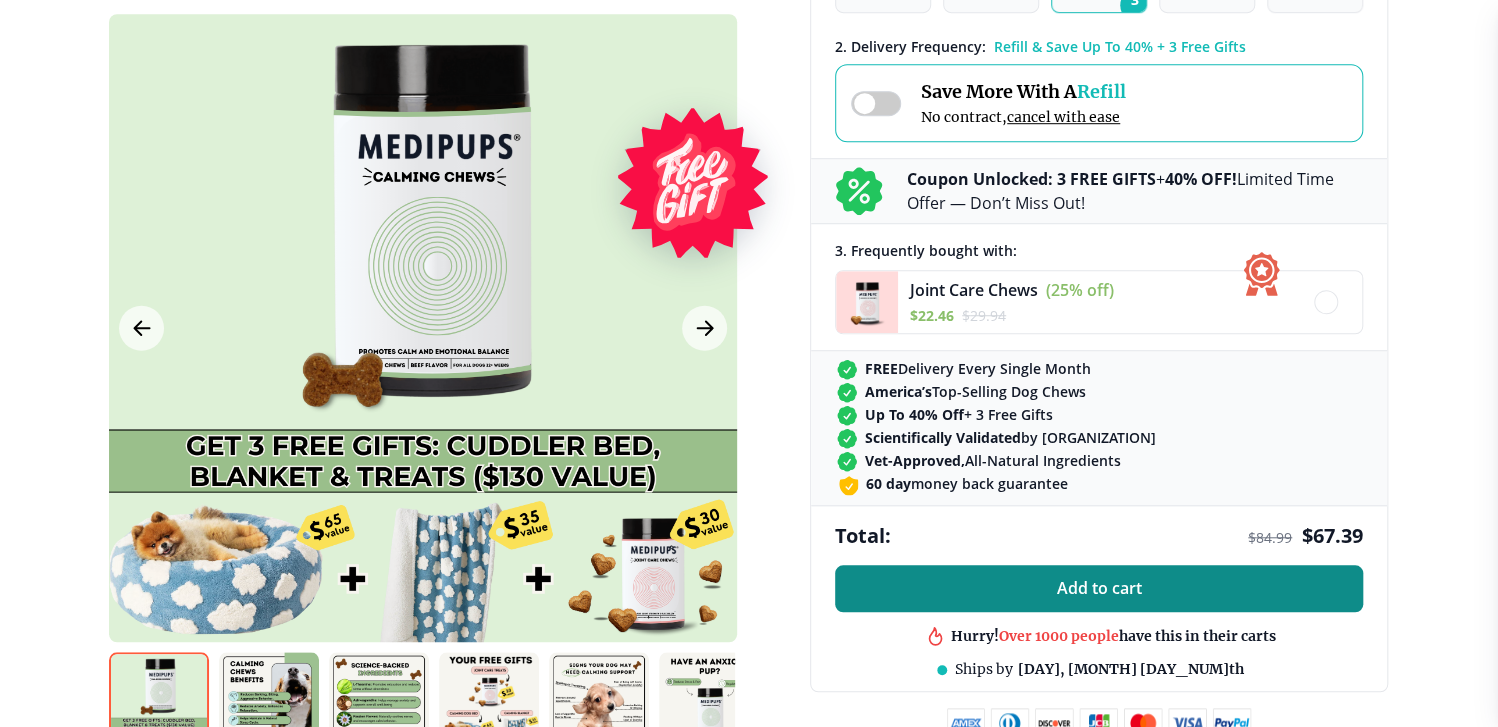 click on "Add to cart" at bounding box center (1099, 588) 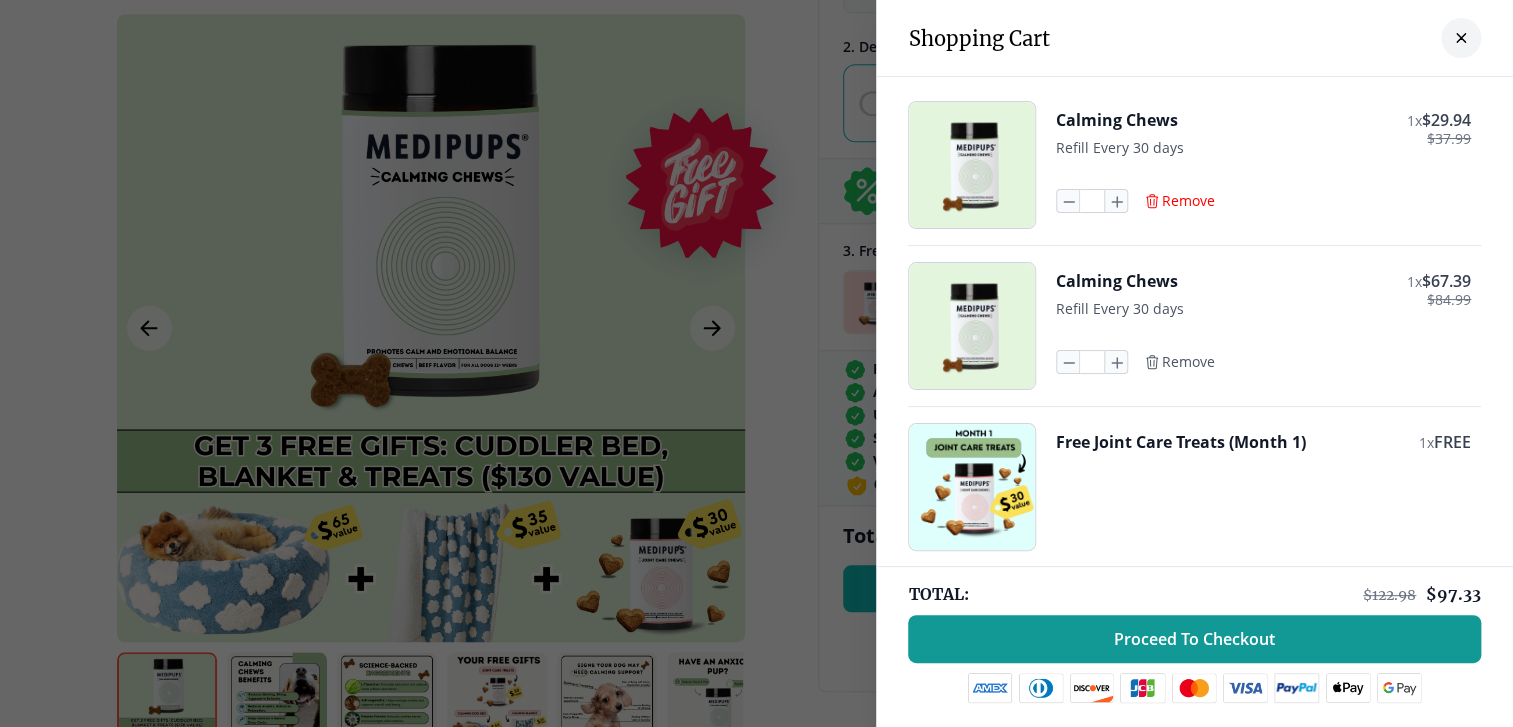 click on "Remove" at bounding box center (1188, 201) 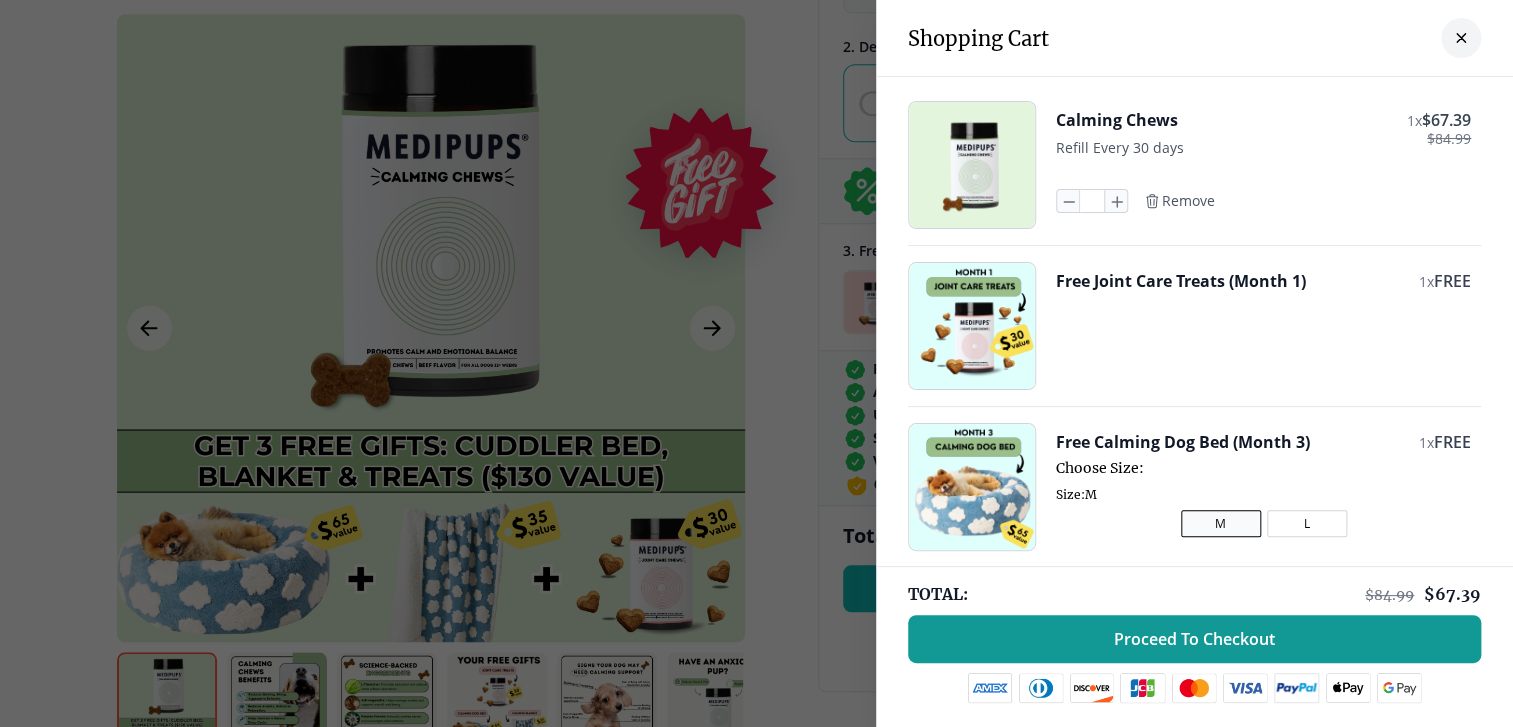 click on "L" at bounding box center [1307, 523] 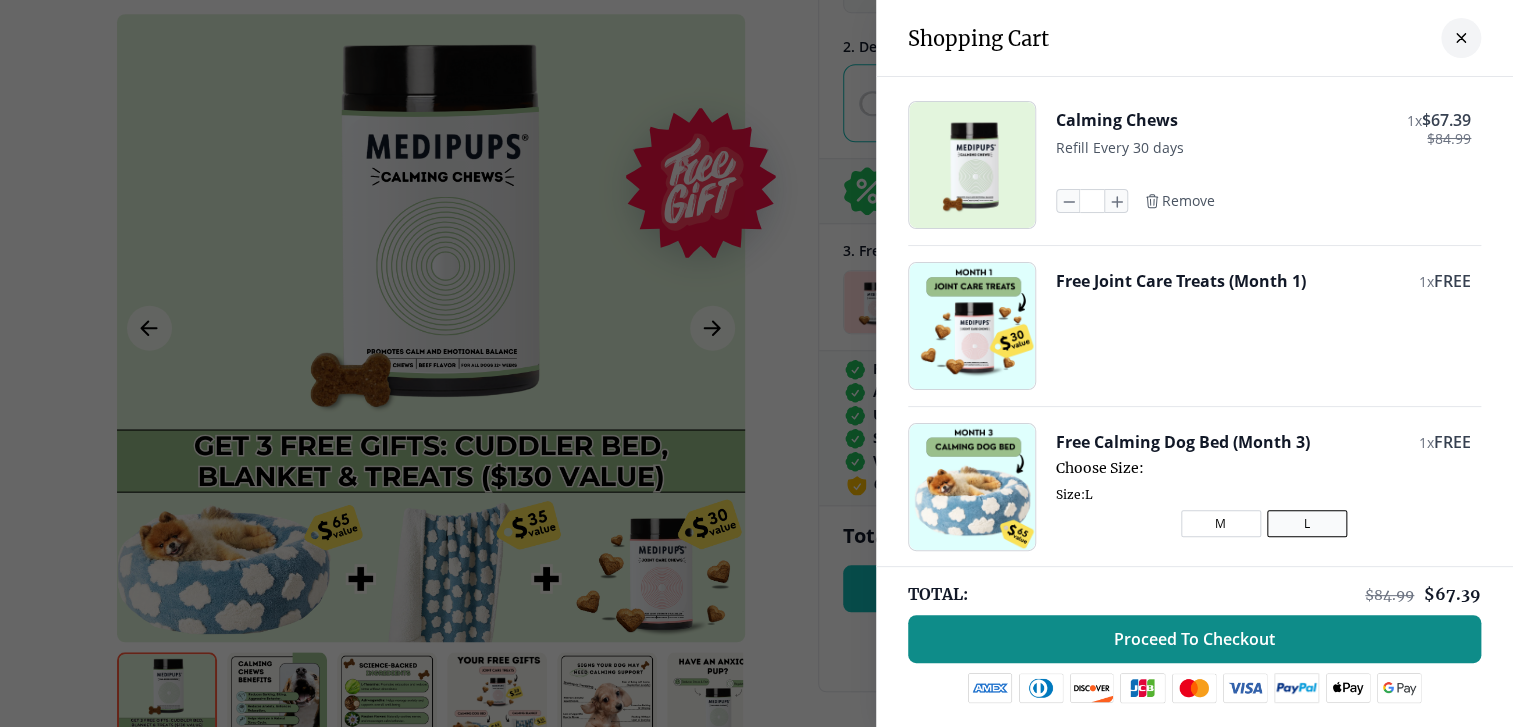 click on "Proceed To Checkout" at bounding box center (1194, 639) 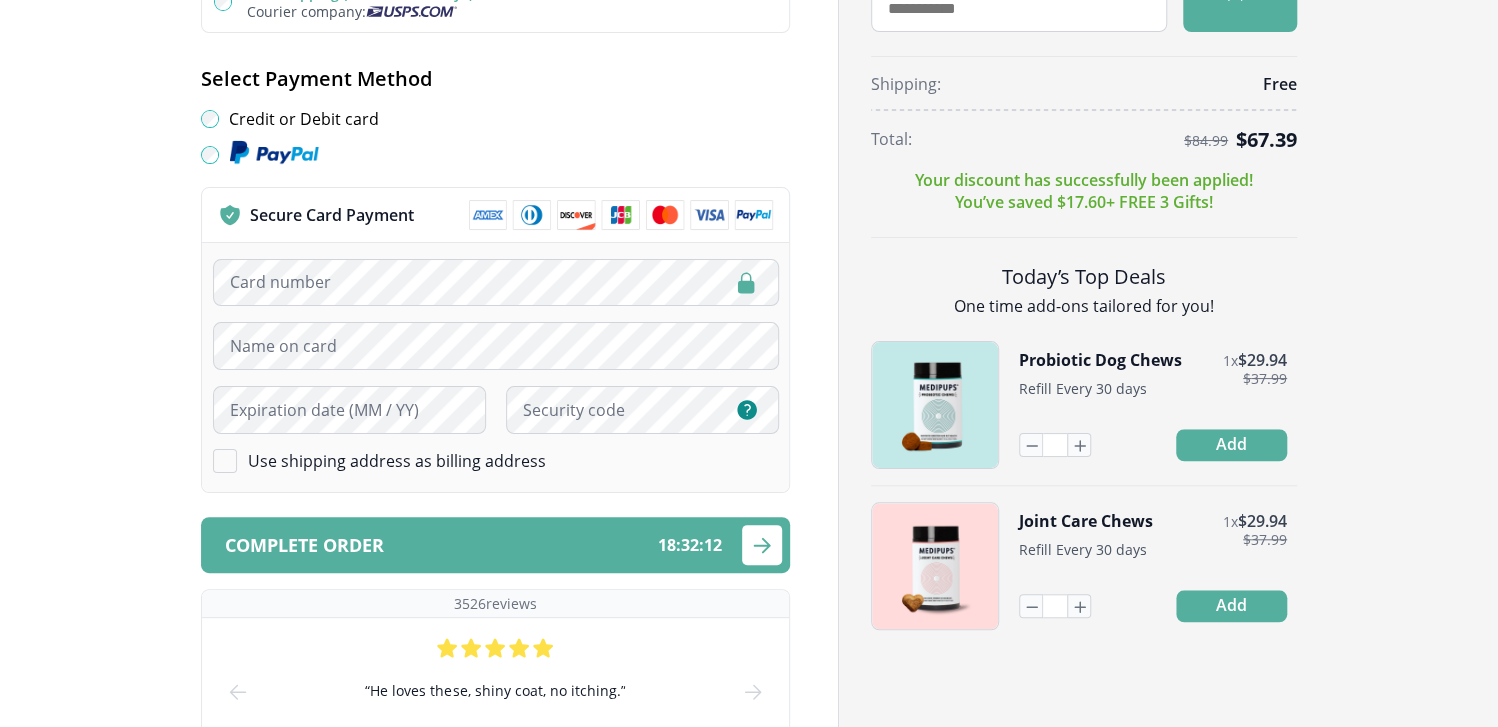 scroll, scrollTop: 0, scrollLeft: 0, axis: both 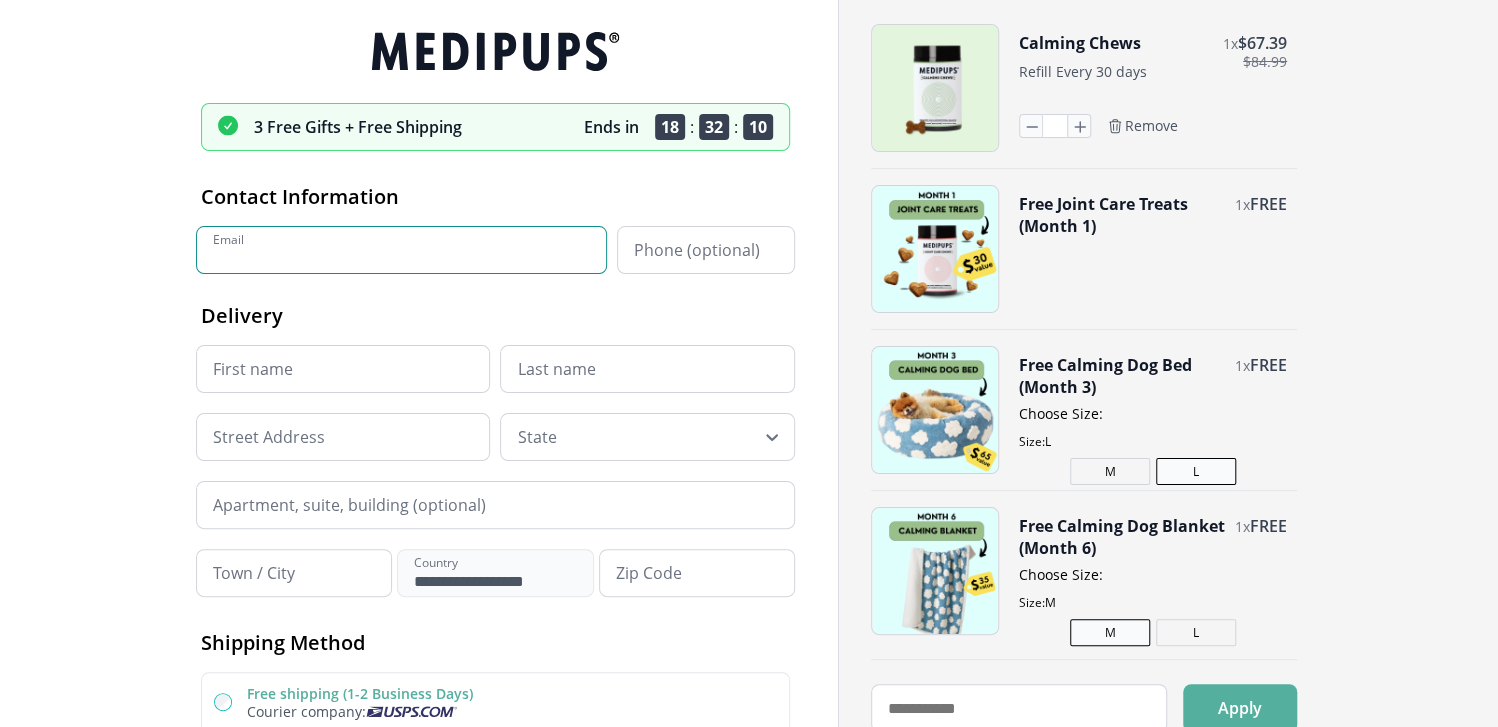 click on "Email" at bounding box center (401, 250) 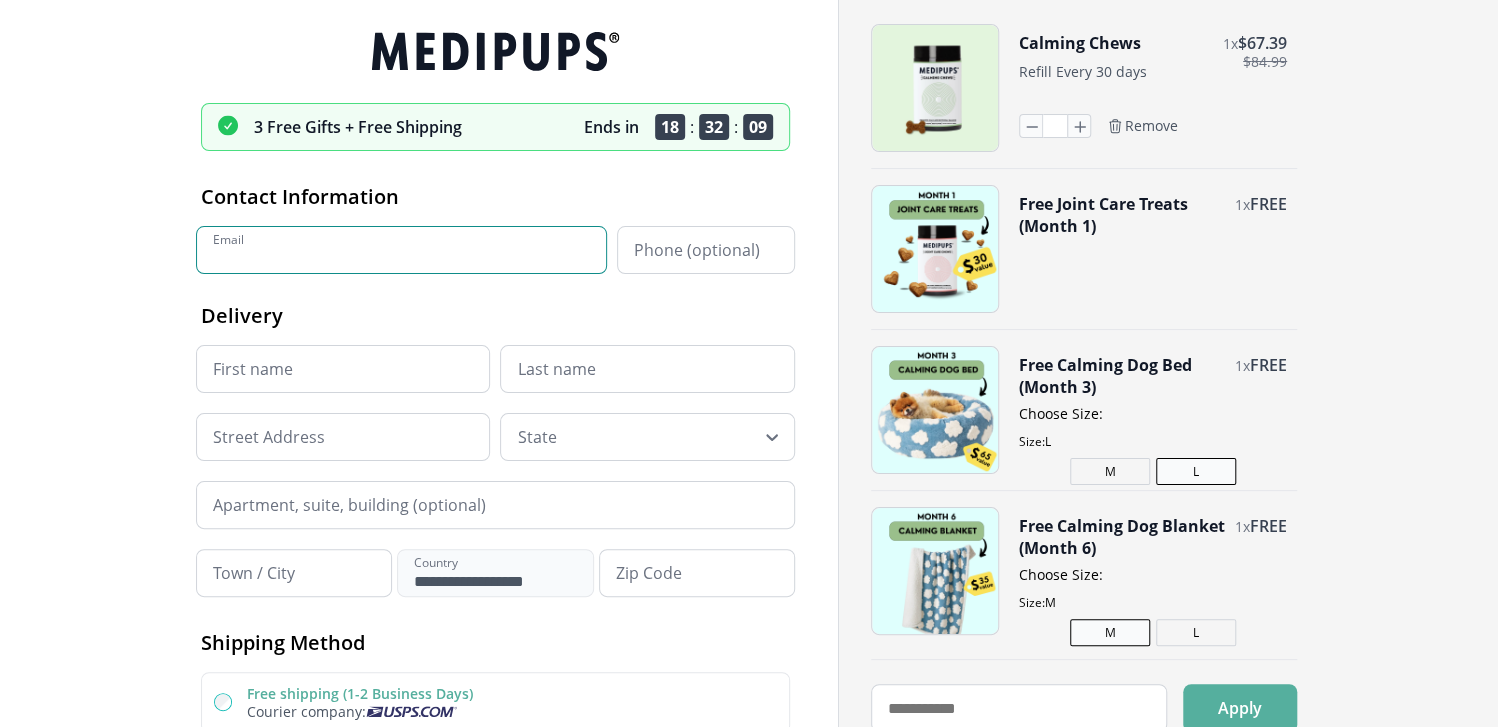 type on "**********" 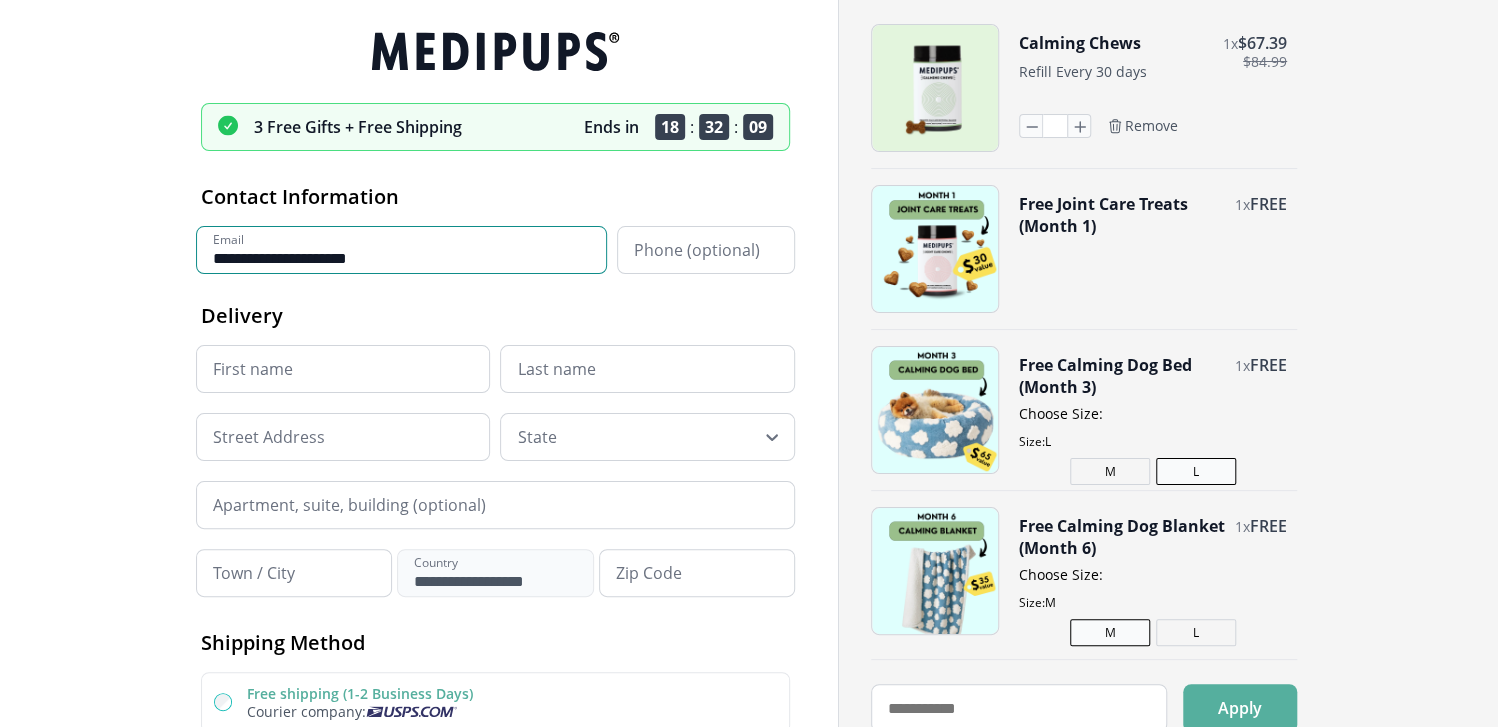 type on "**********" 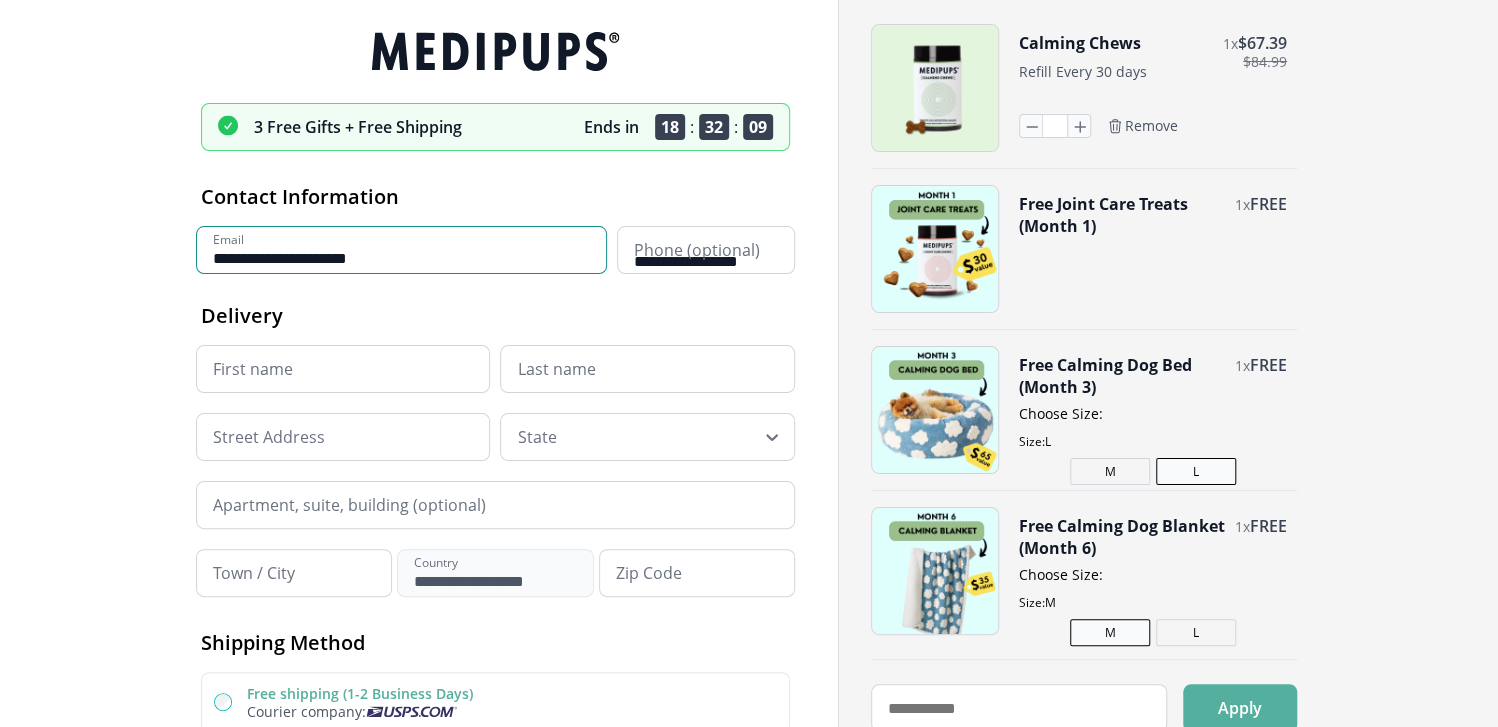 type on "******" 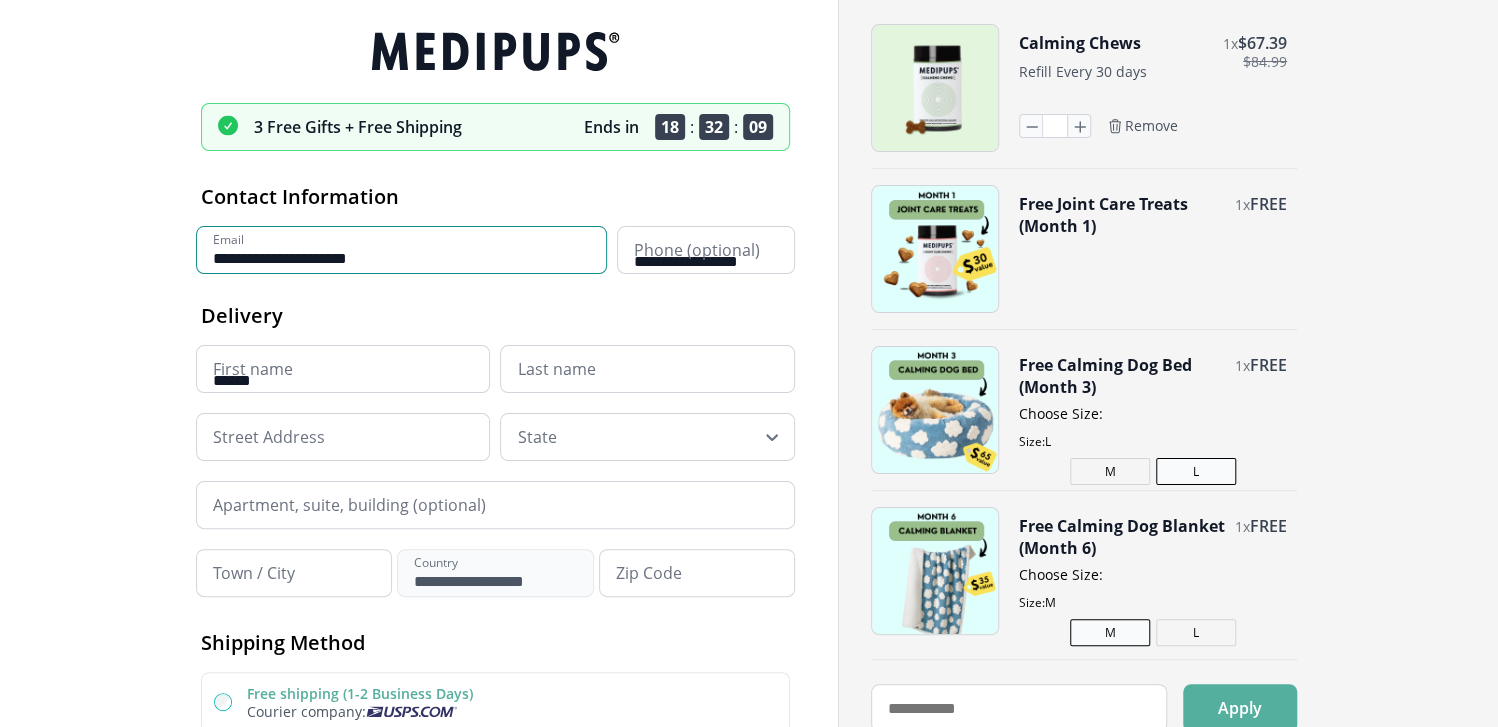 type on "********" 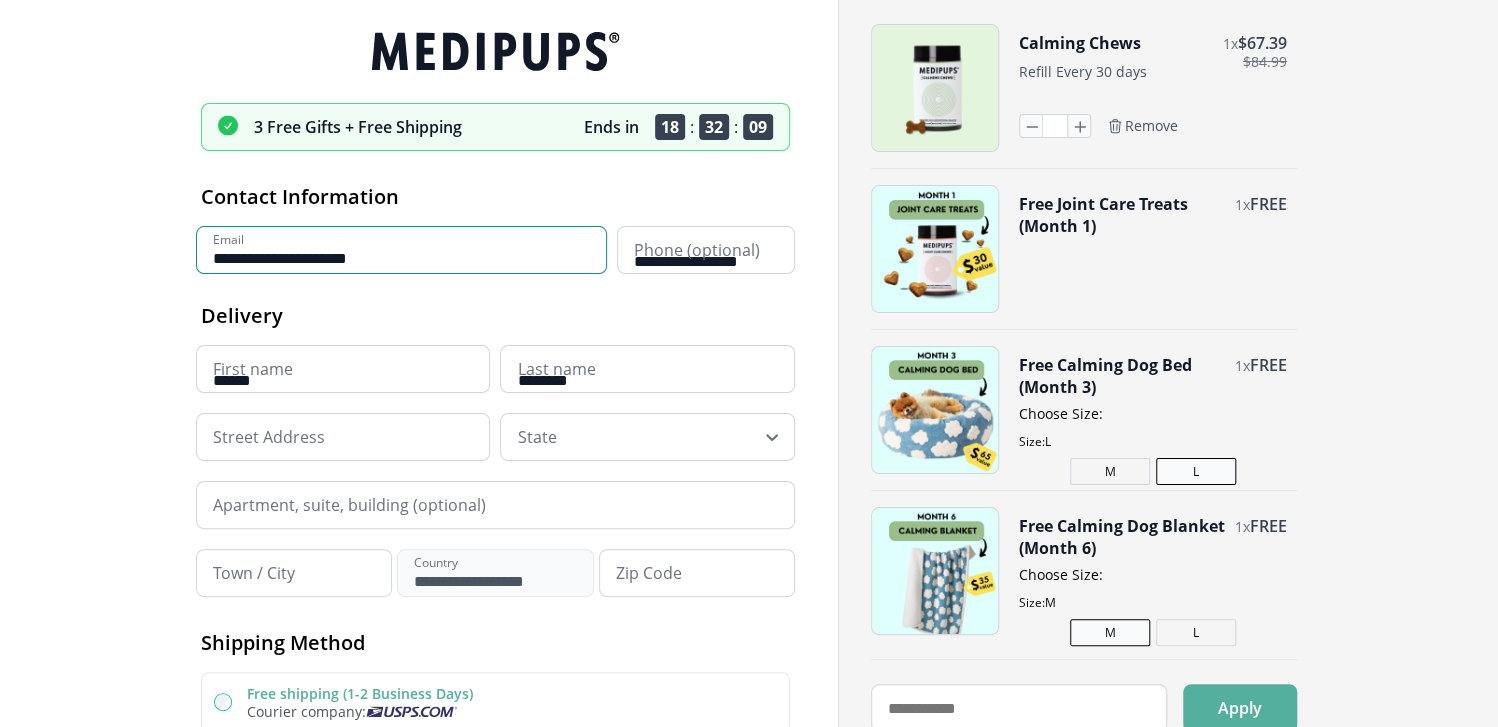 type on "**********" 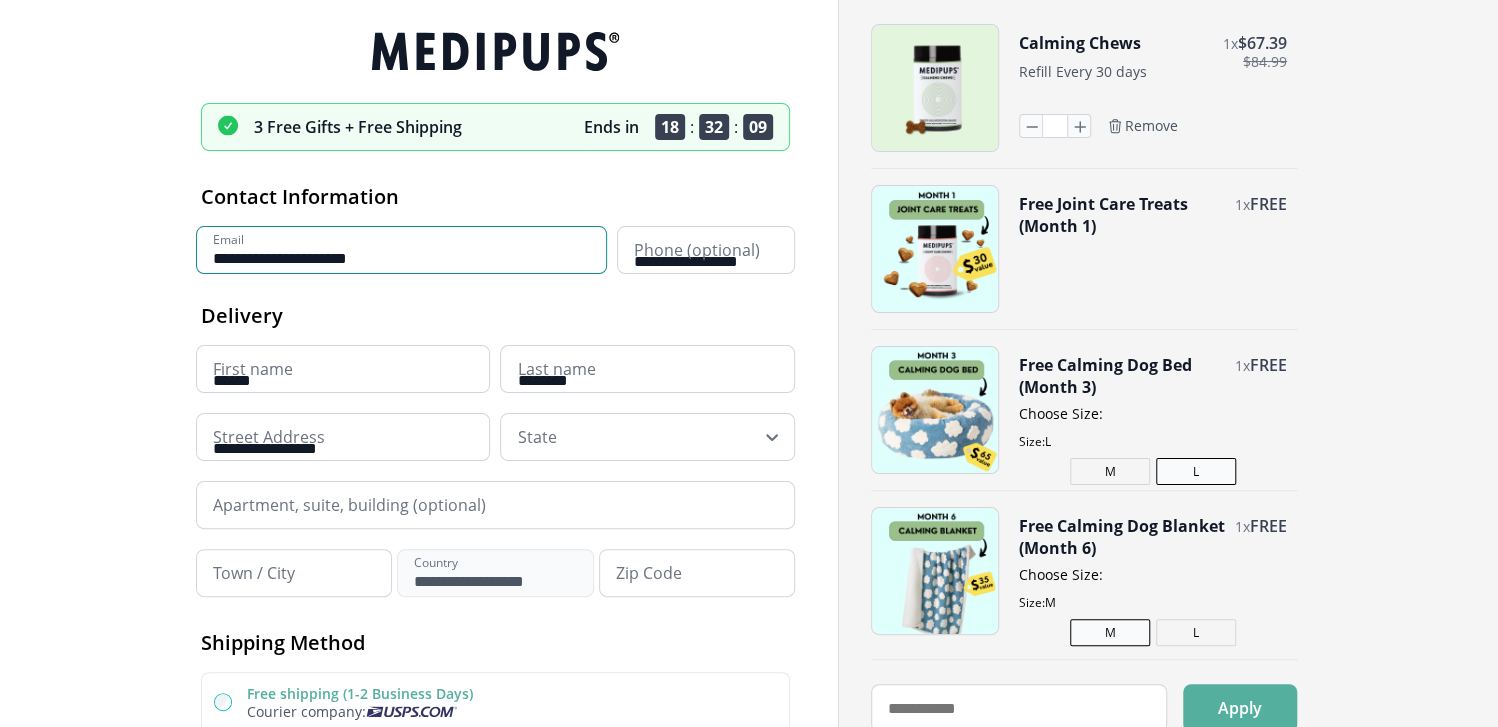 type on "******" 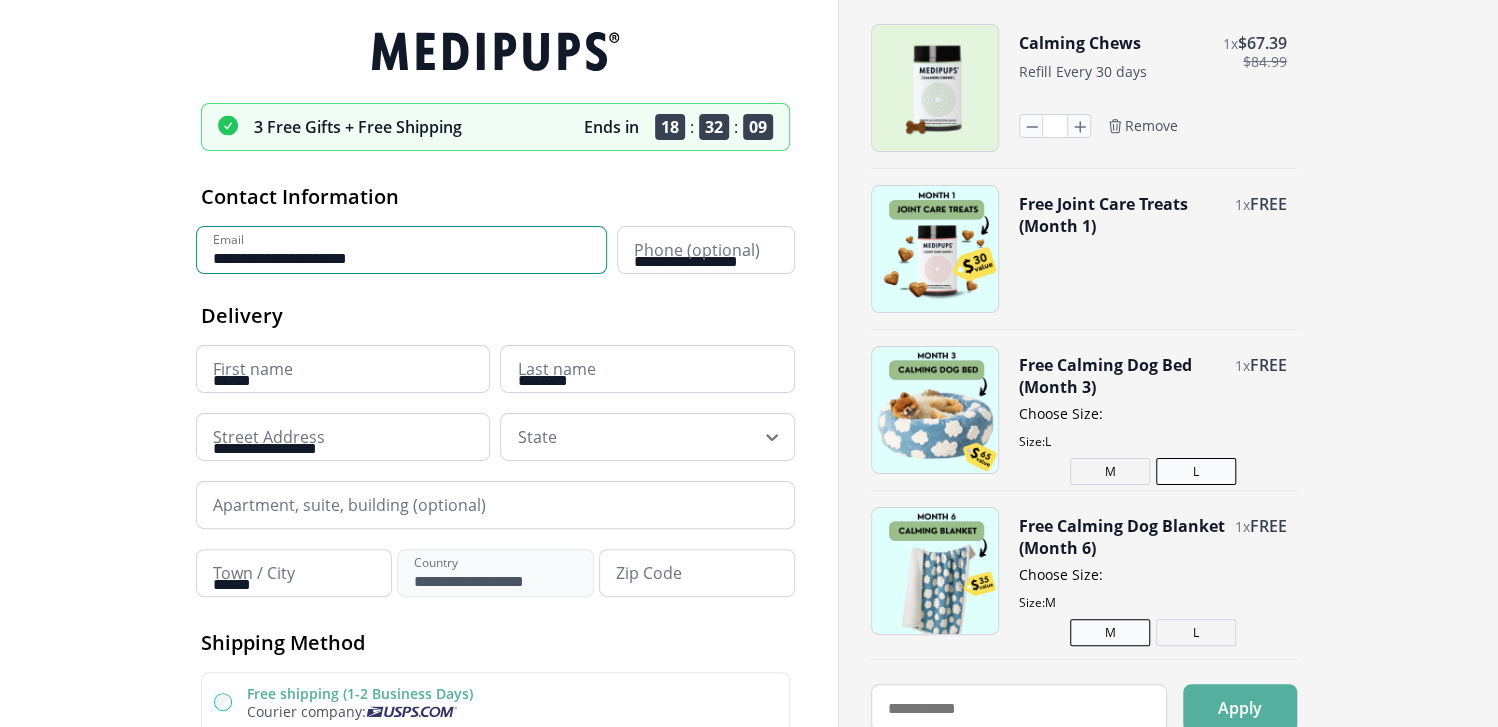 type on "*****" 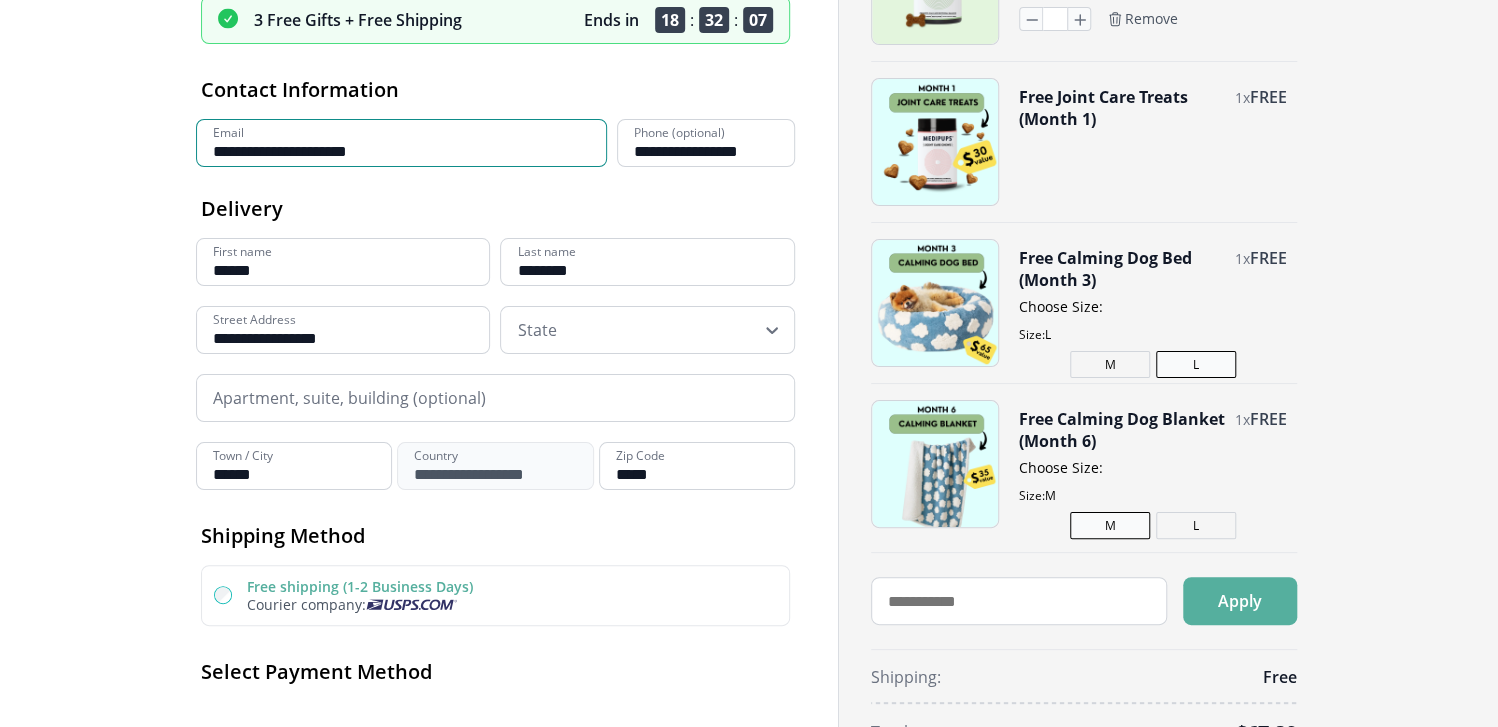 scroll, scrollTop: 100, scrollLeft: 0, axis: vertical 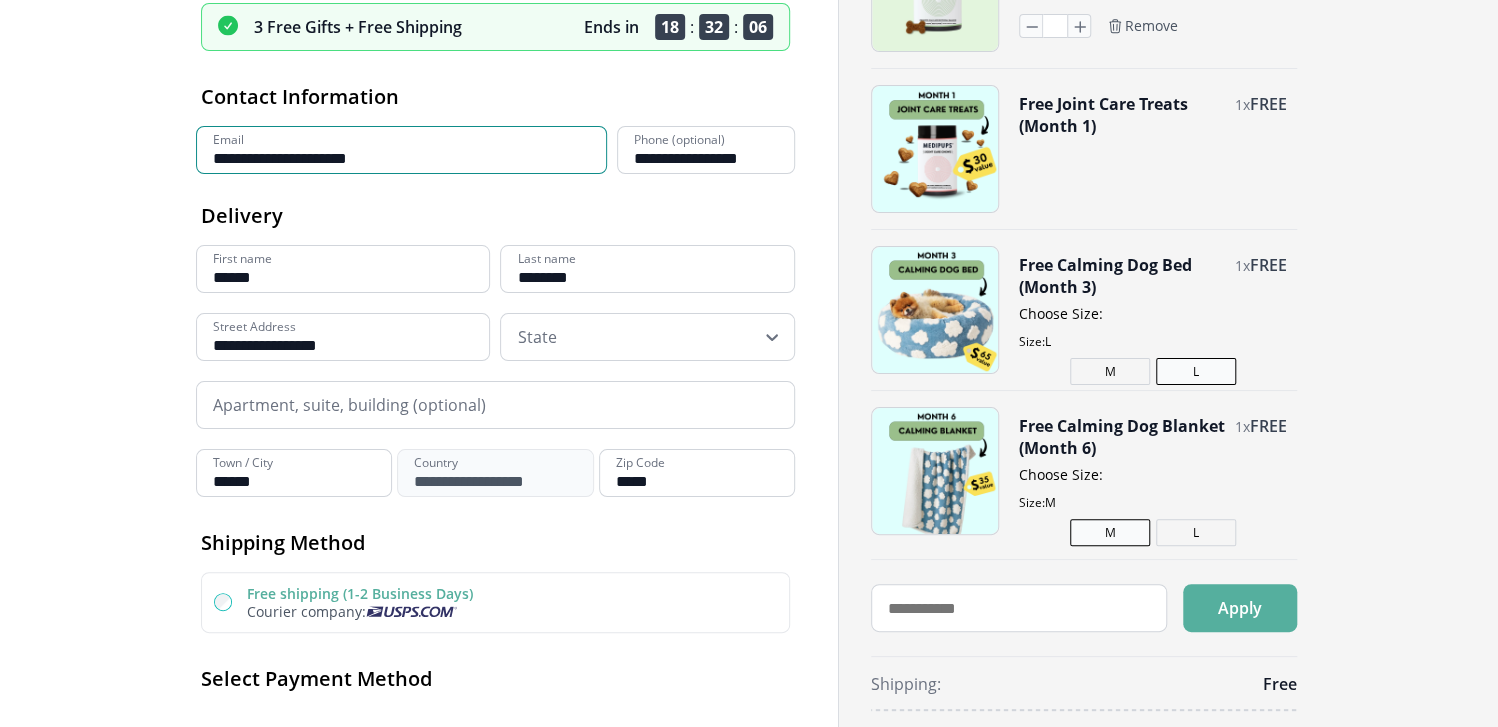 click on "******" at bounding box center [343, 269] 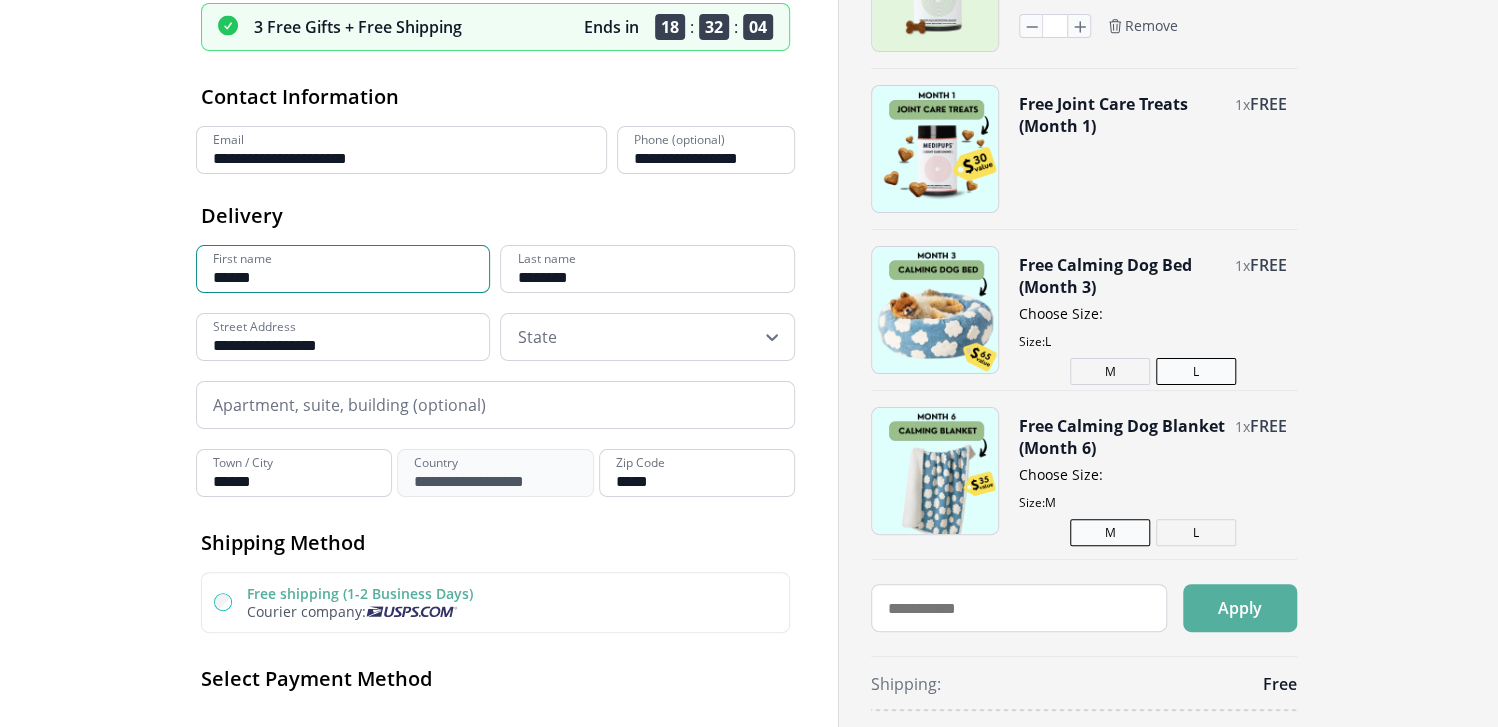 type on "******" 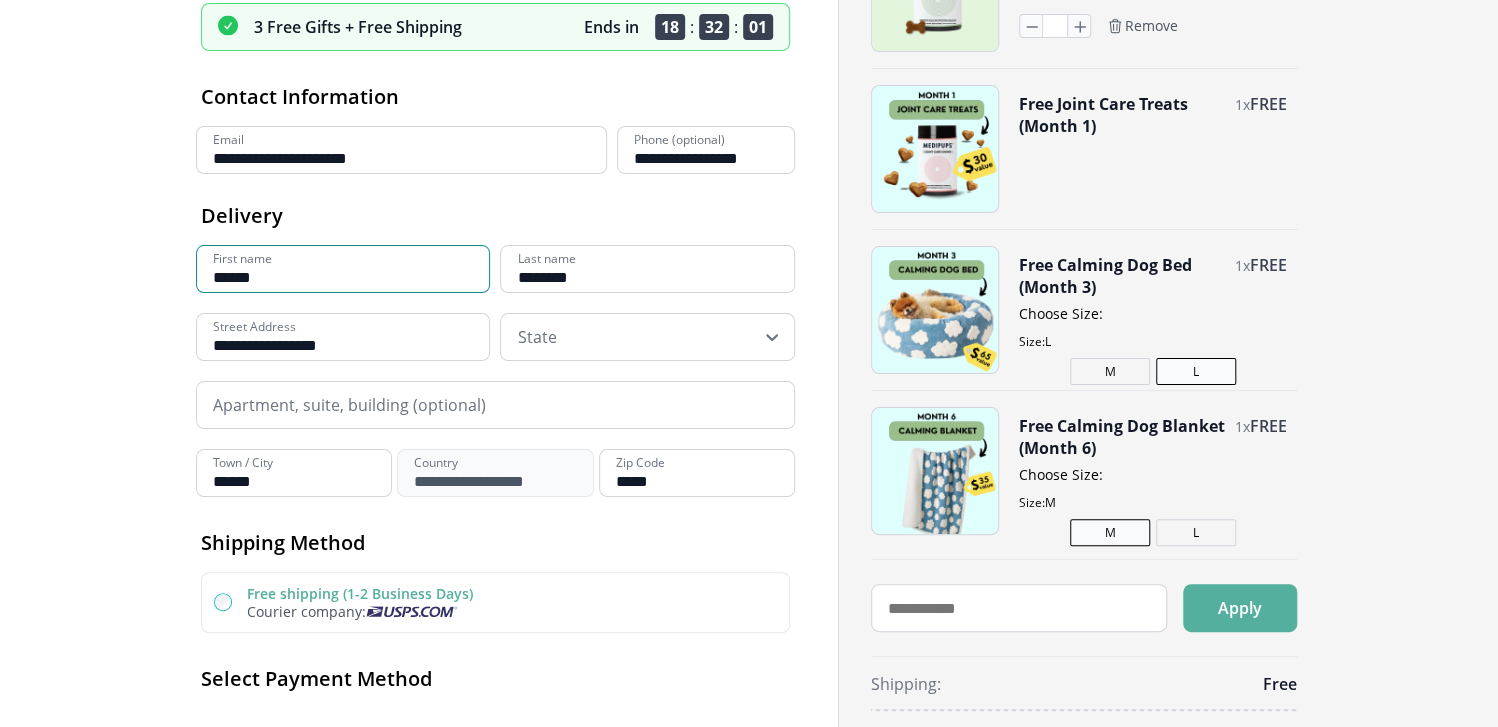 click on "**********" at bounding box center [343, 337] 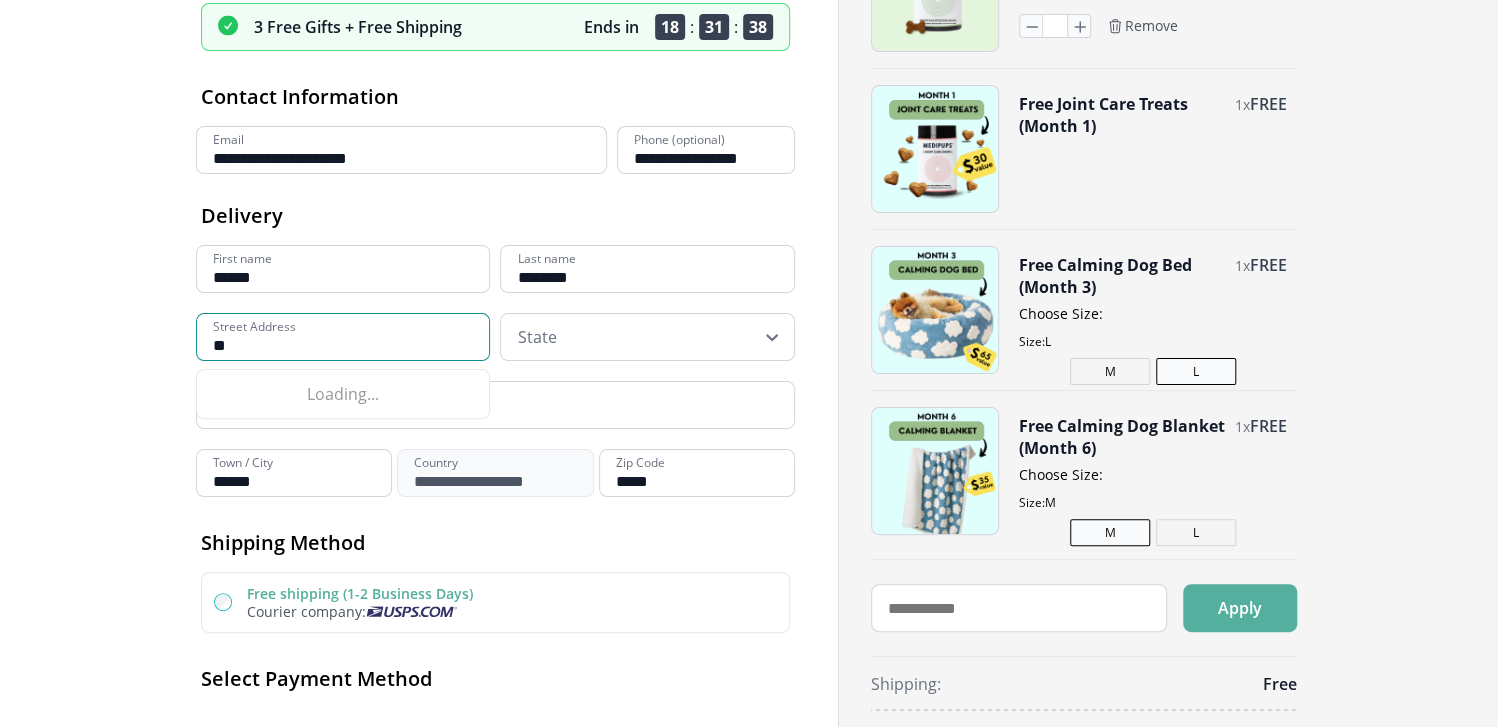 type on "*" 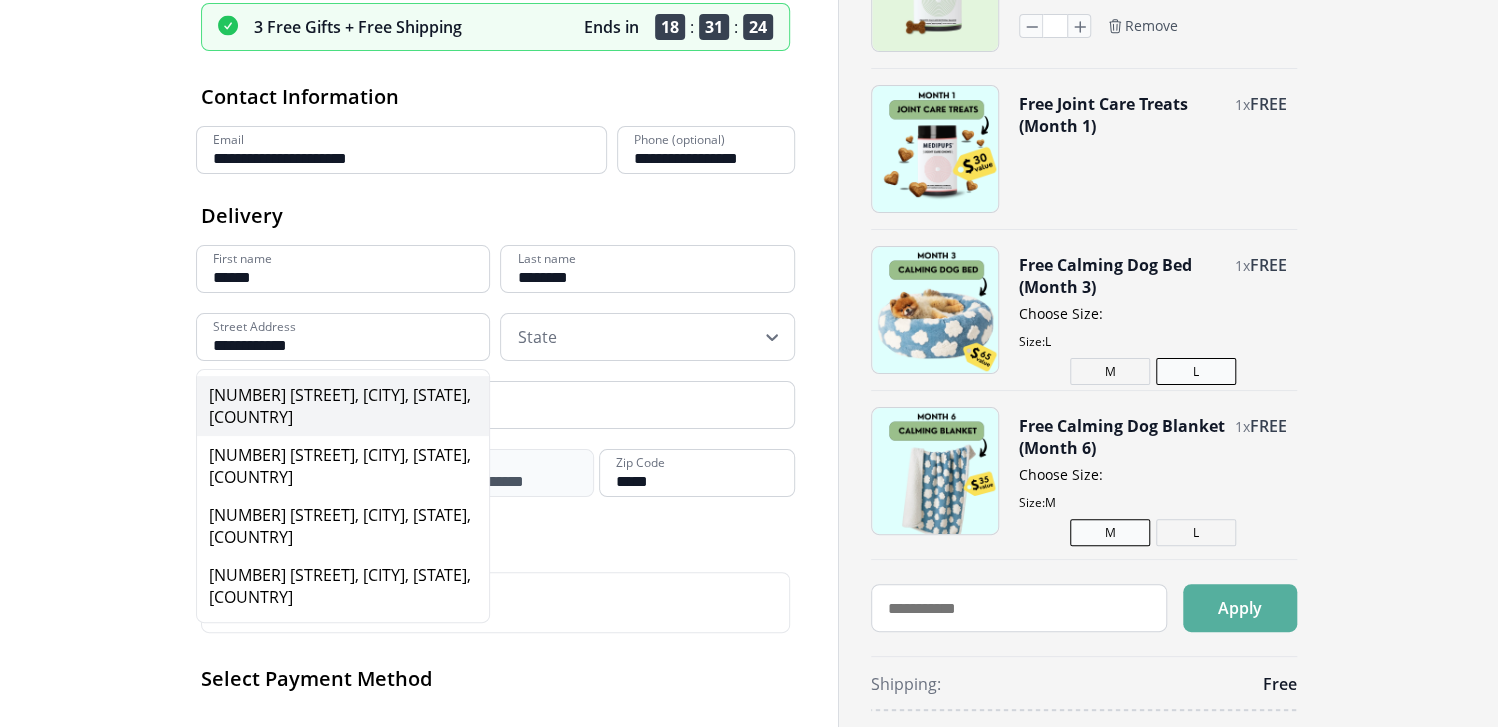 click on "[NUMBER] [STREET], [CITY], [STATE], [COUNTRY]" at bounding box center (343, 406) 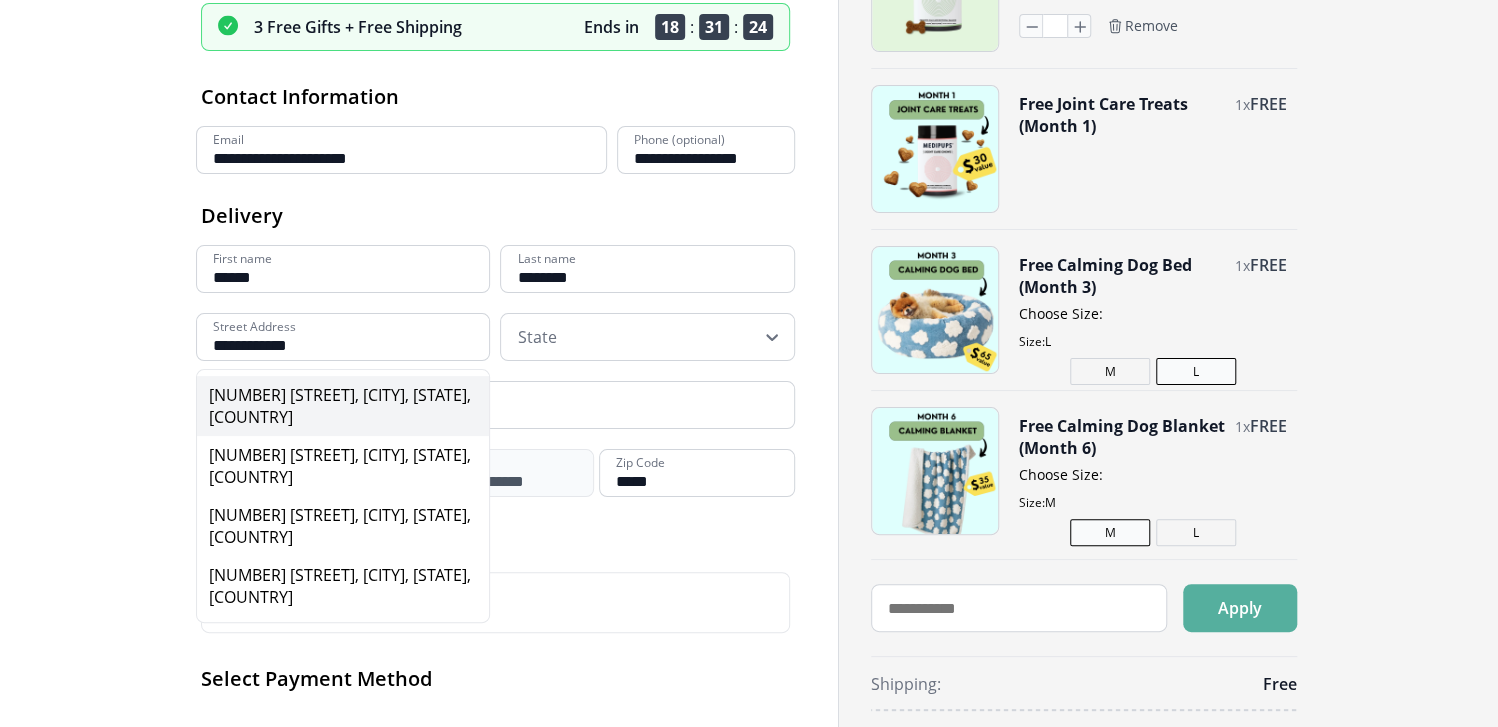 type on "**********" 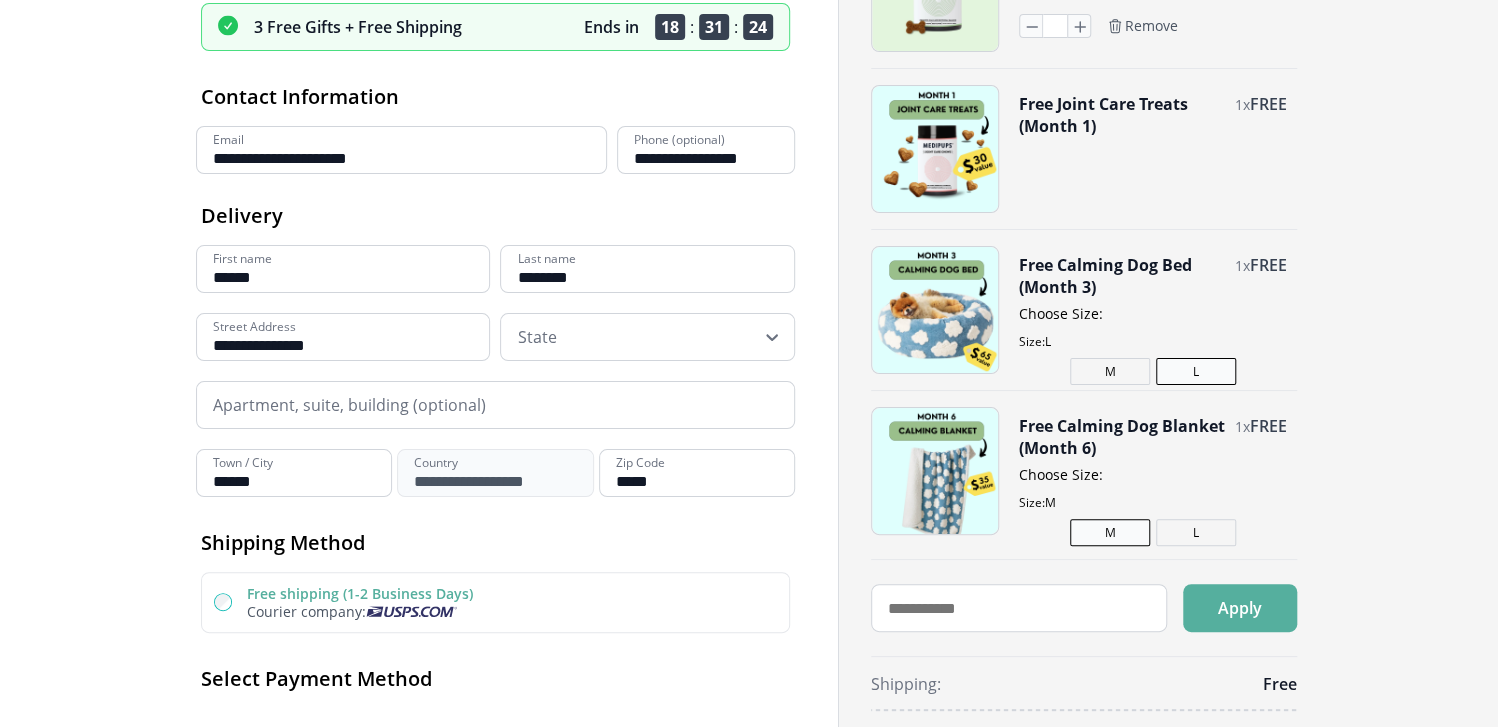 type on "**********" 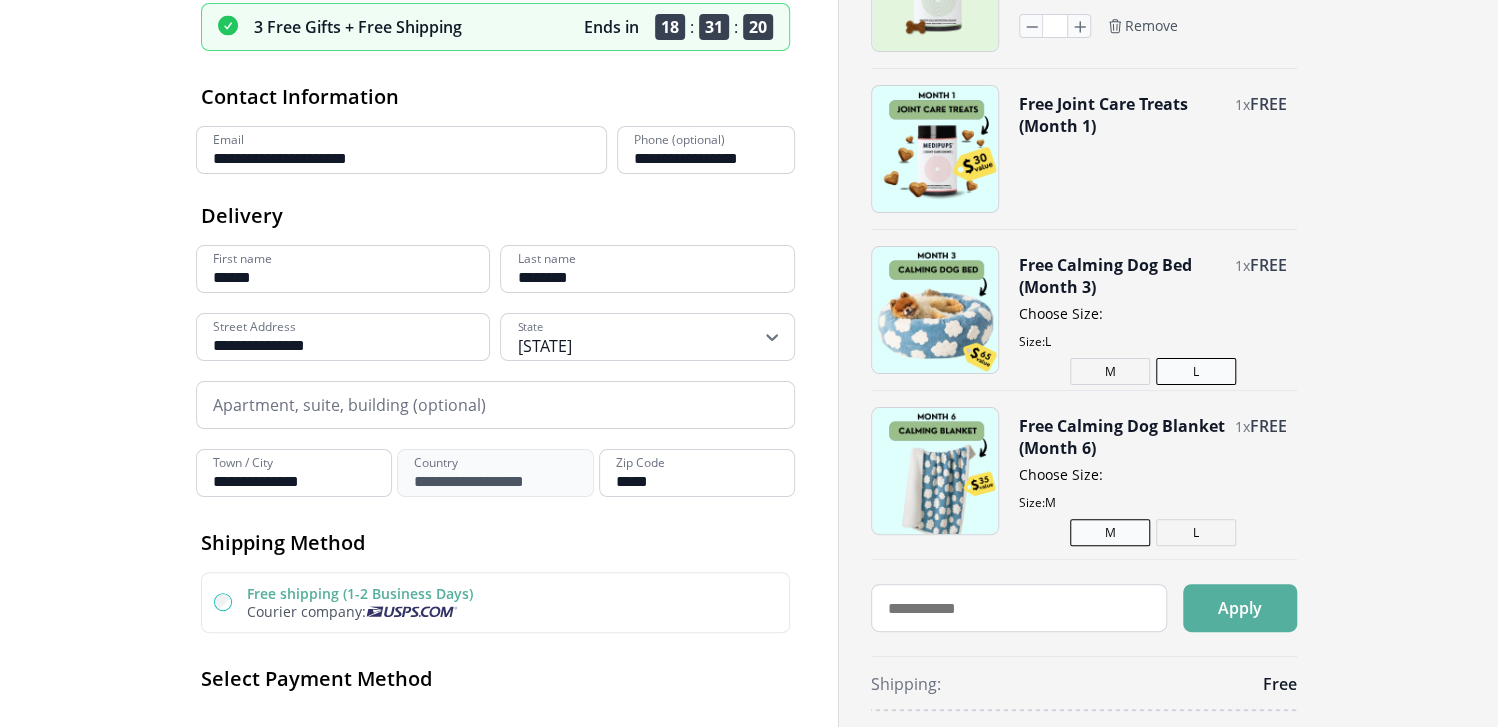 click on "*****" at bounding box center (697, 473) 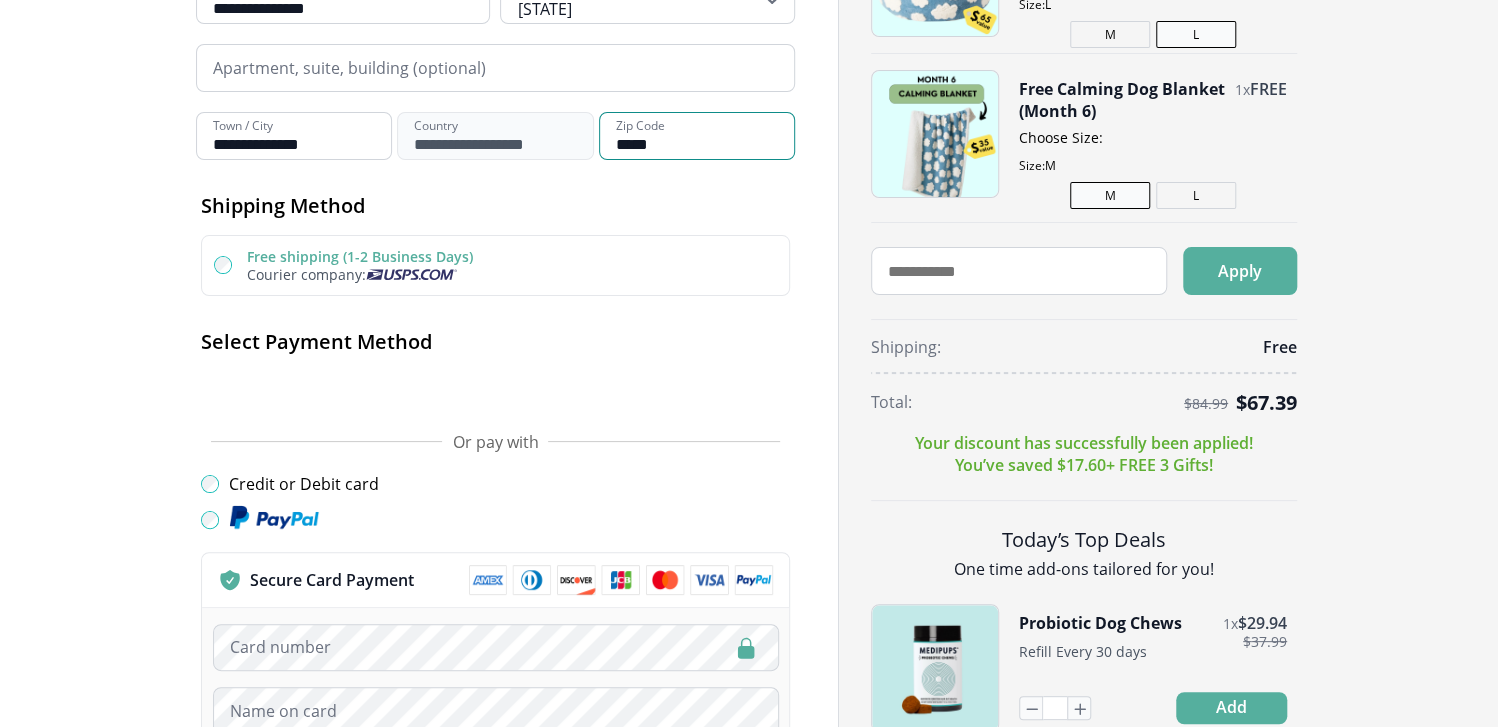 scroll, scrollTop: 600, scrollLeft: 0, axis: vertical 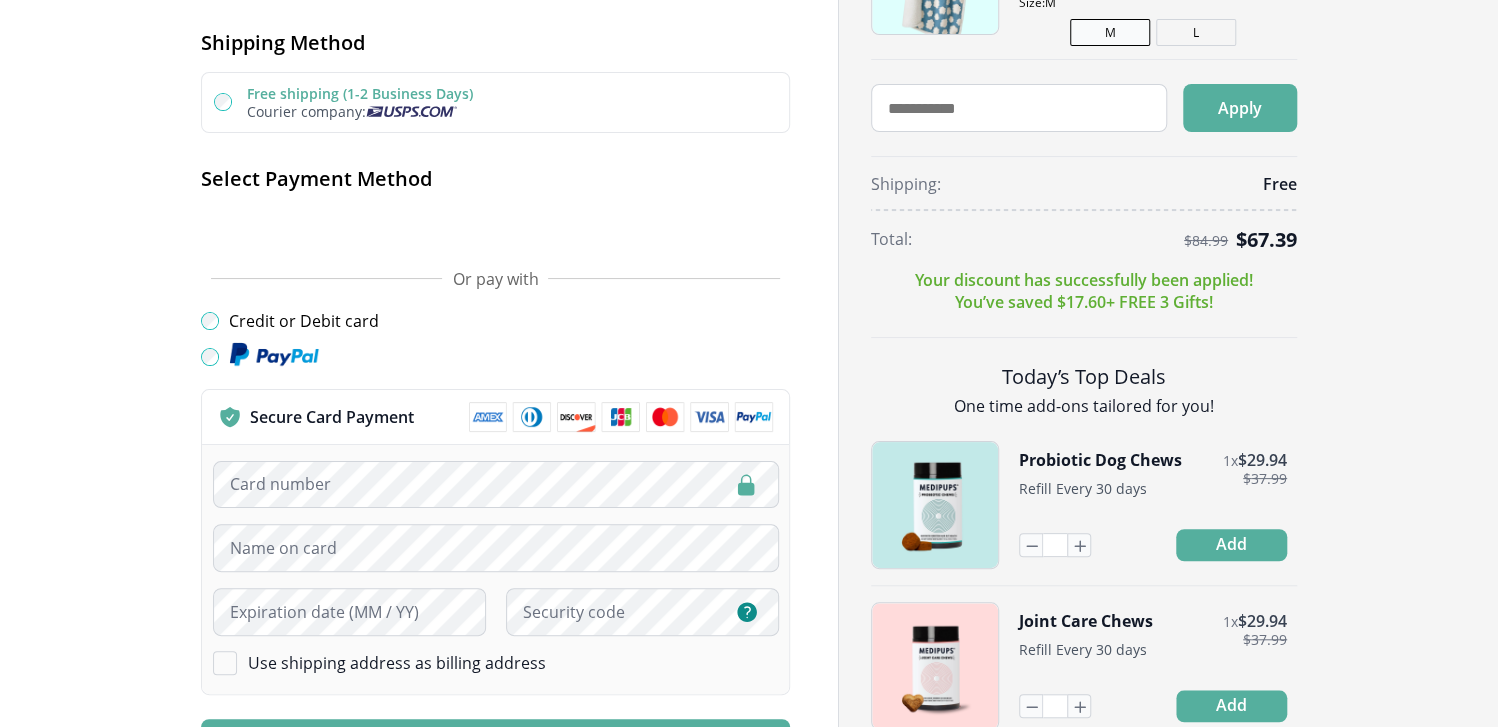 type on "*****" 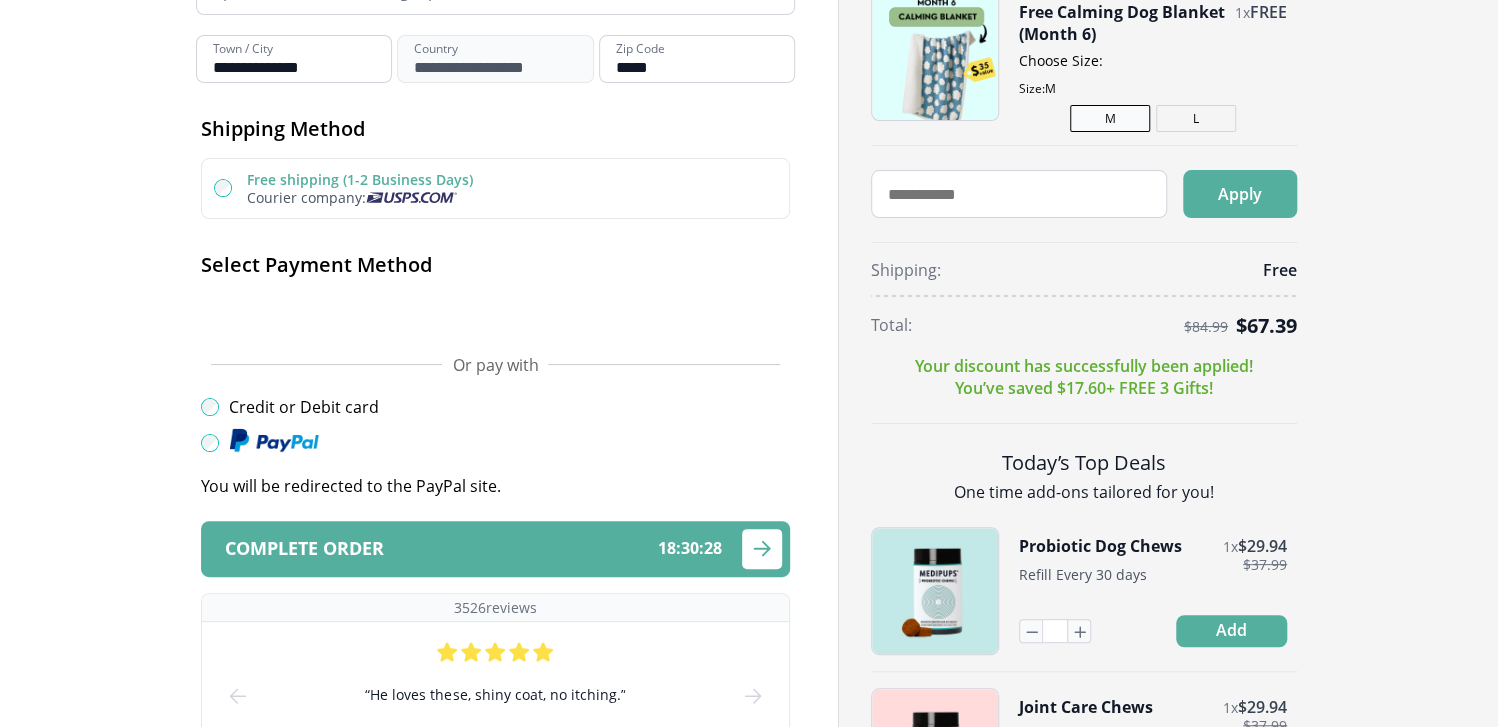 scroll, scrollTop: 500, scrollLeft: 0, axis: vertical 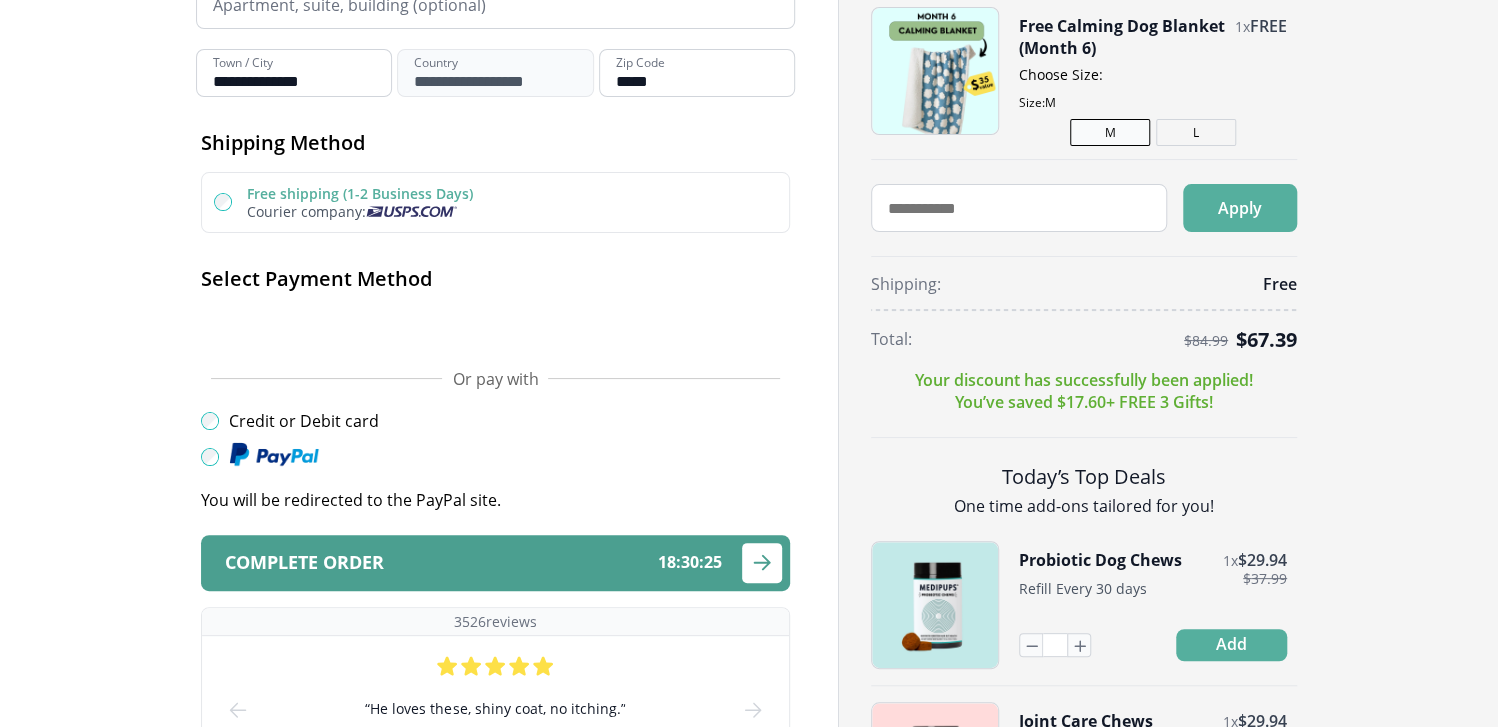 click on "Complete order 18 : 30 : 25" at bounding box center [473, 562] 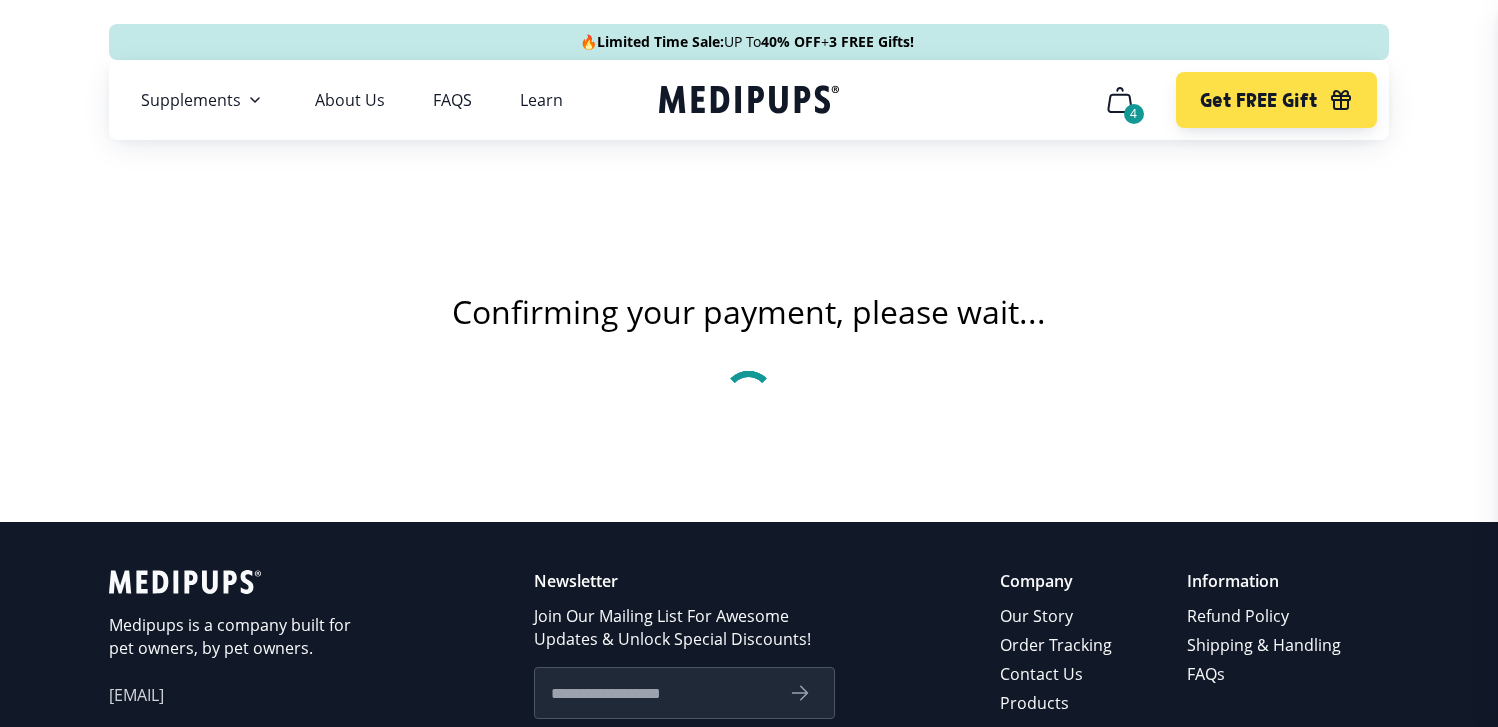 scroll, scrollTop: 0, scrollLeft: 0, axis: both 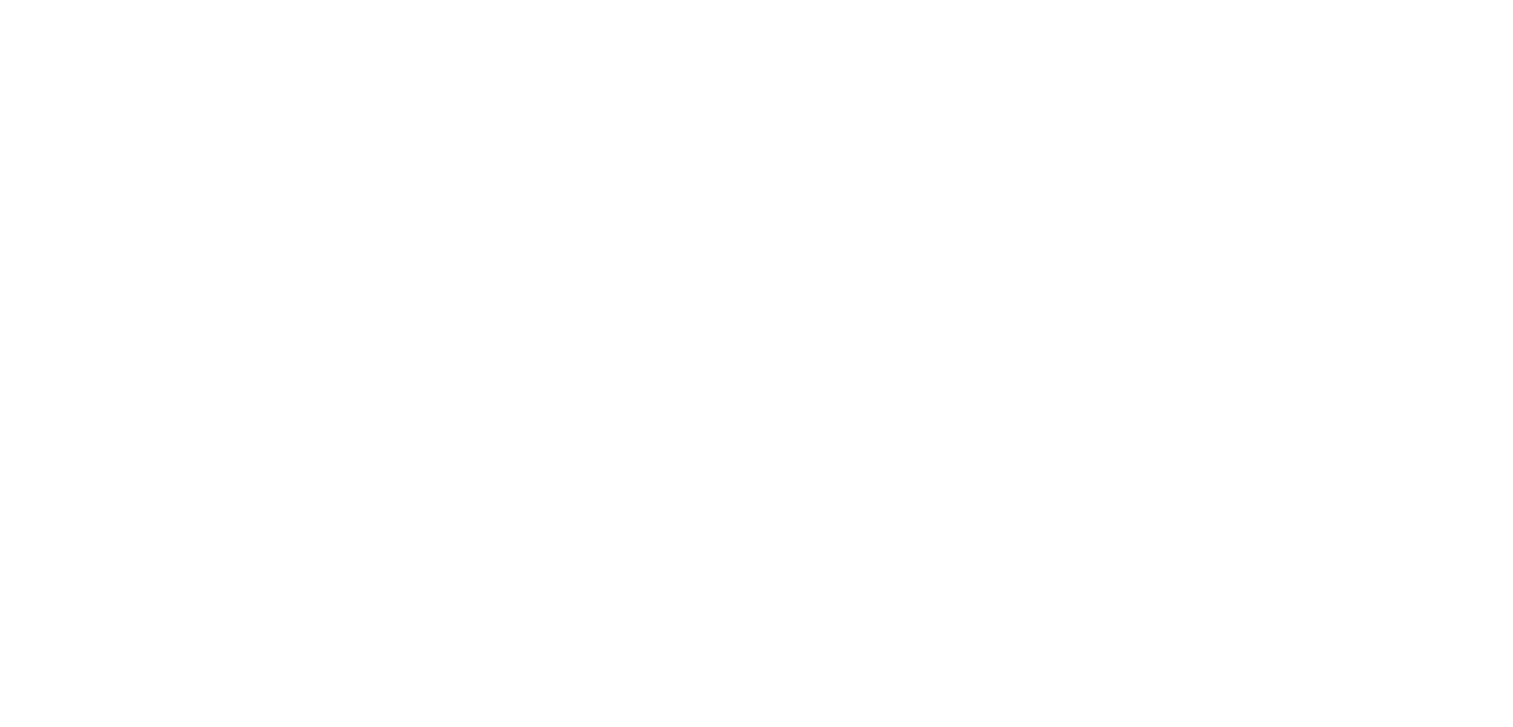 click at bounding box center (756, 363) 